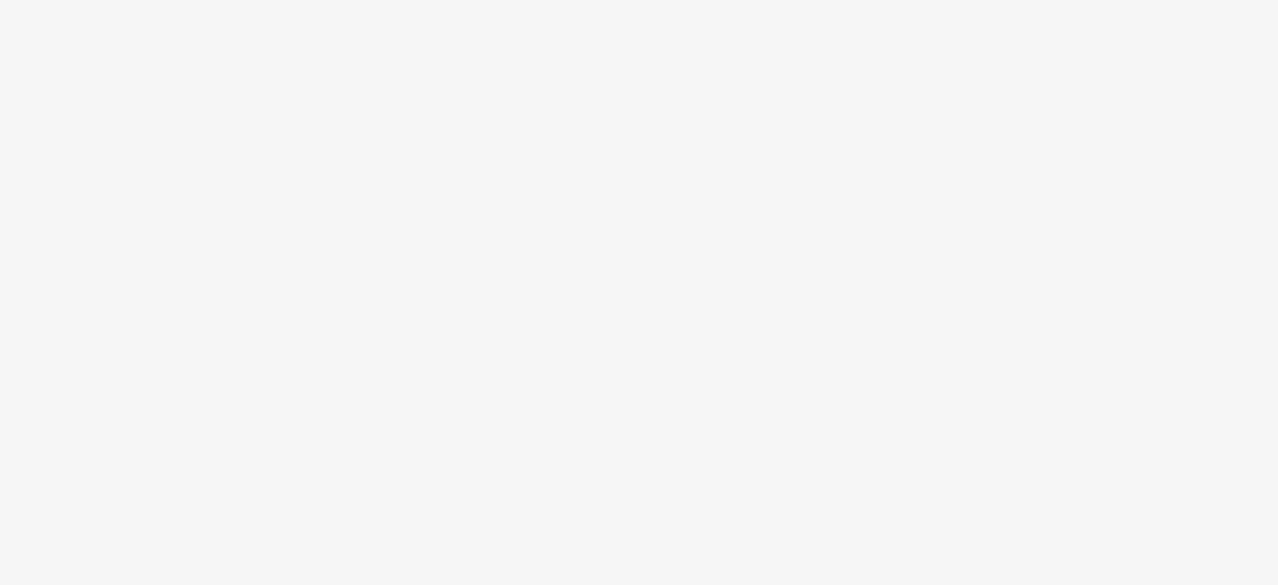 scroll, scrollTop: 0, scrollLeft: 0, axis: both 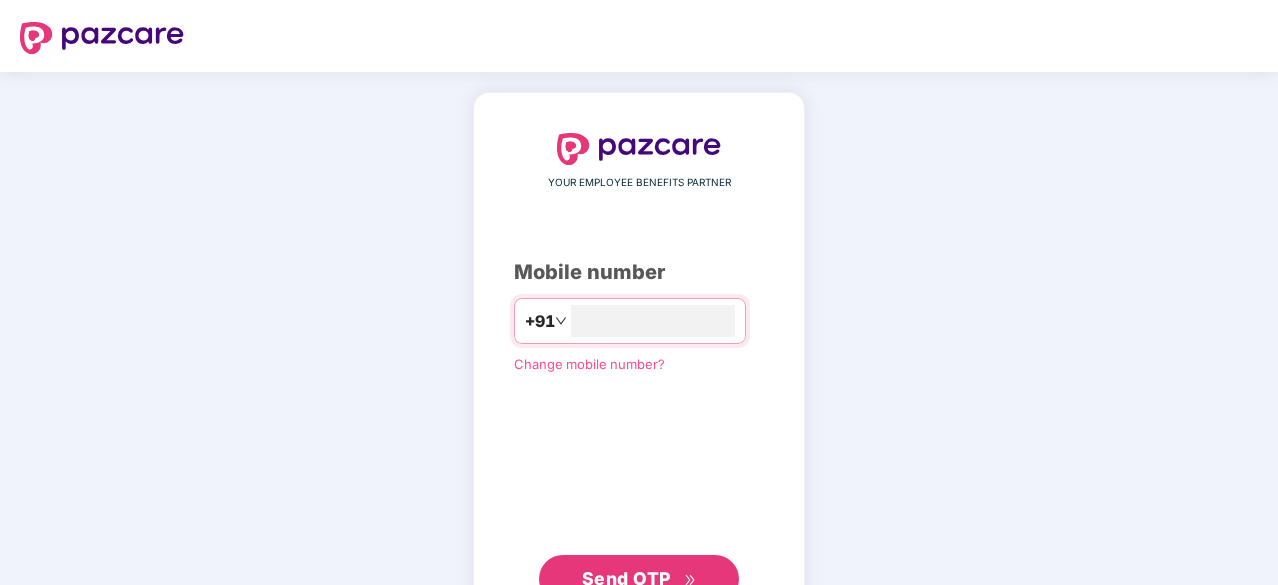 type on "**********" 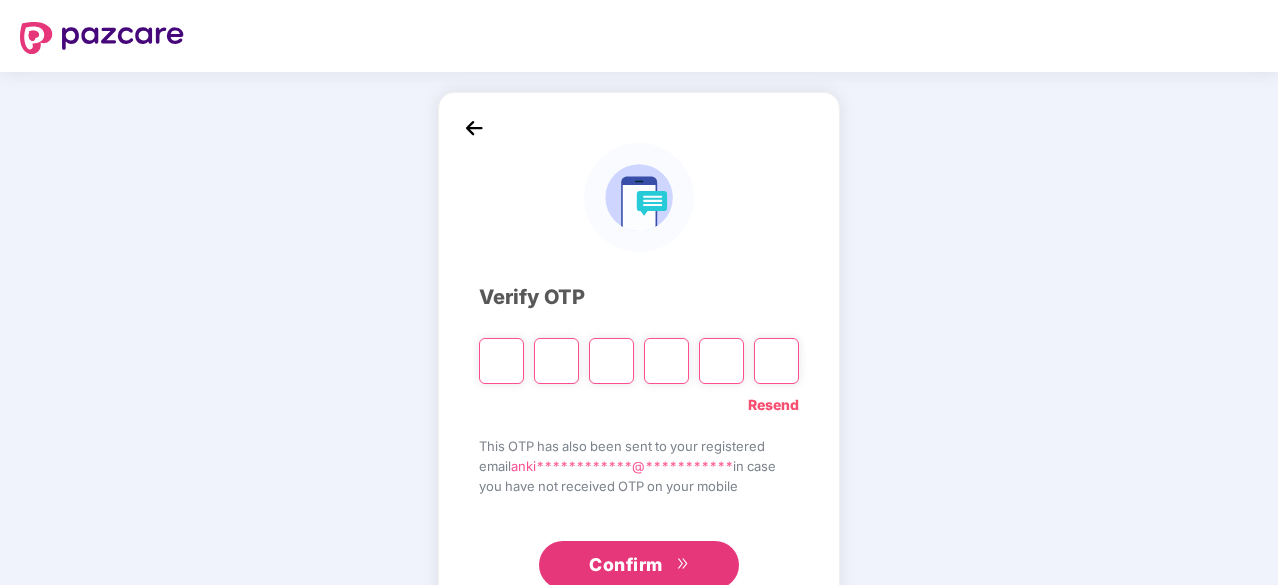 type on "*" 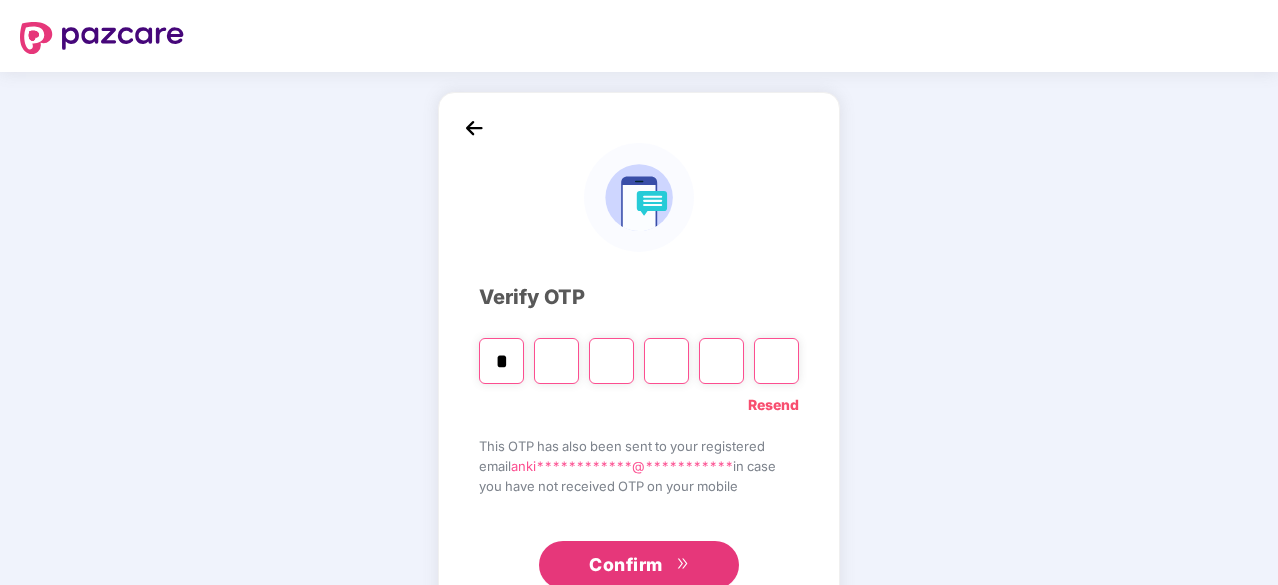 type on "*" 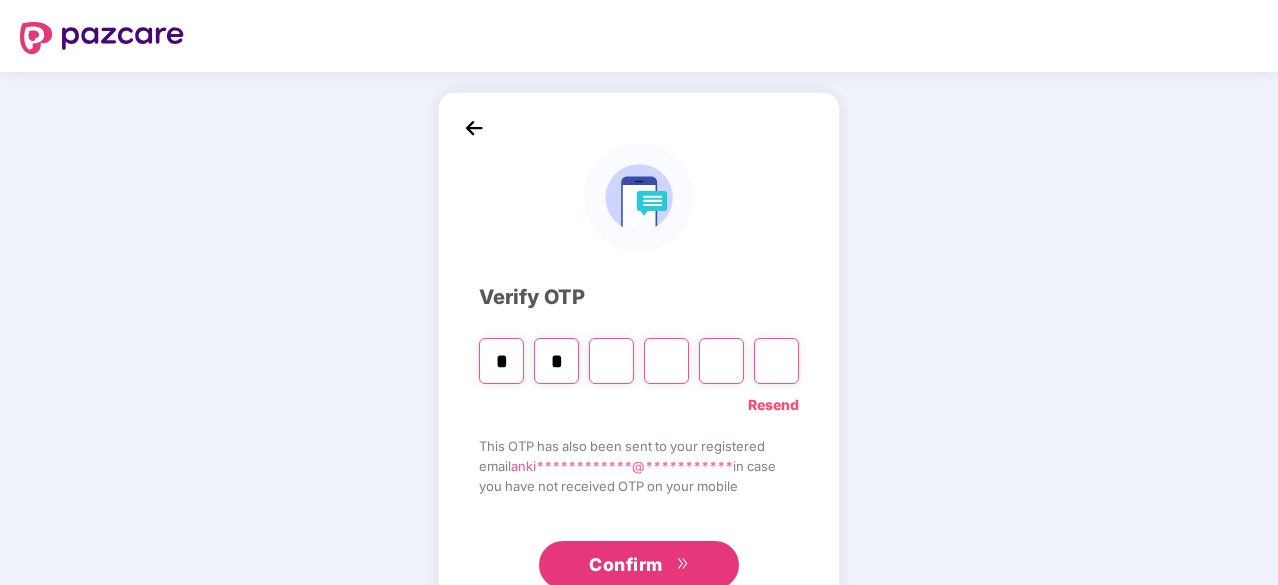 type on "*" 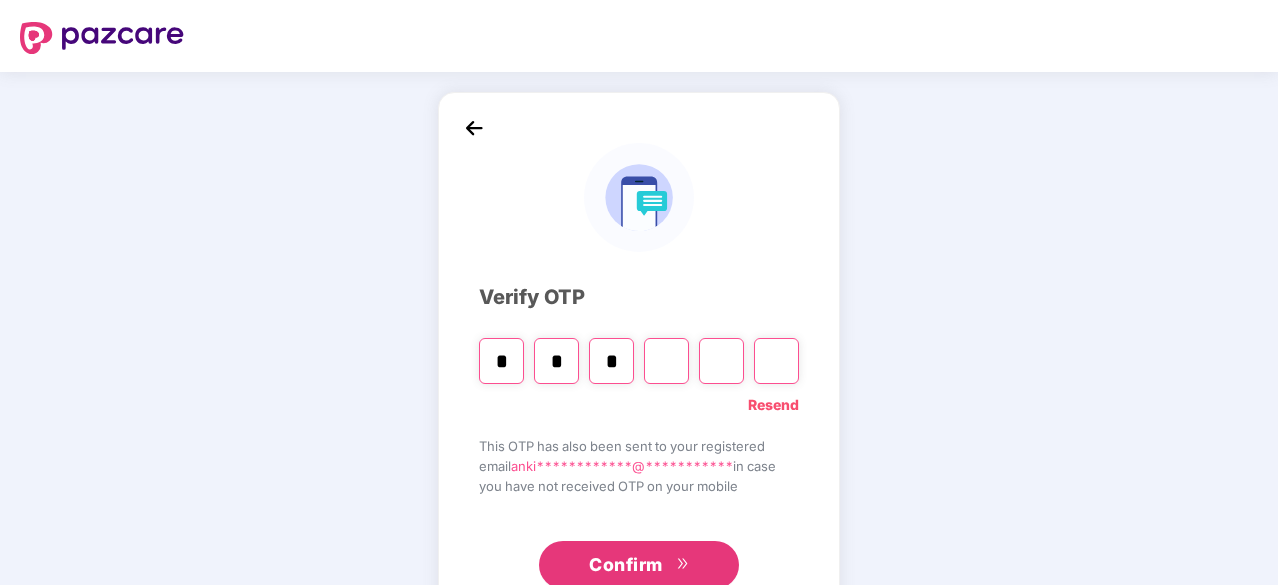 type on "*" 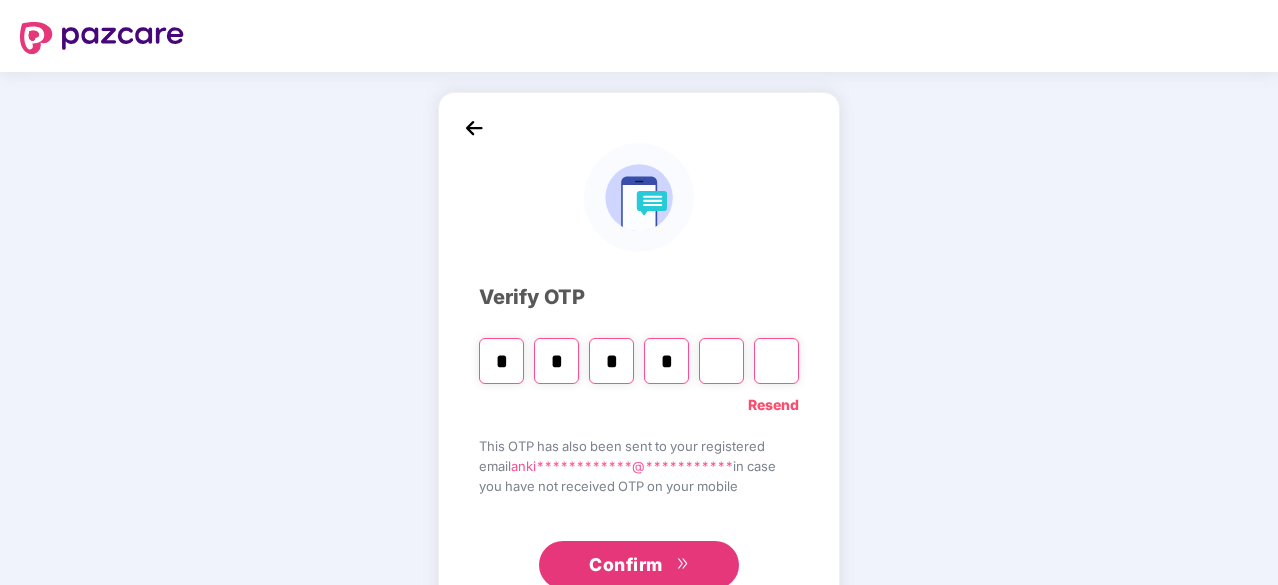 type on "*" 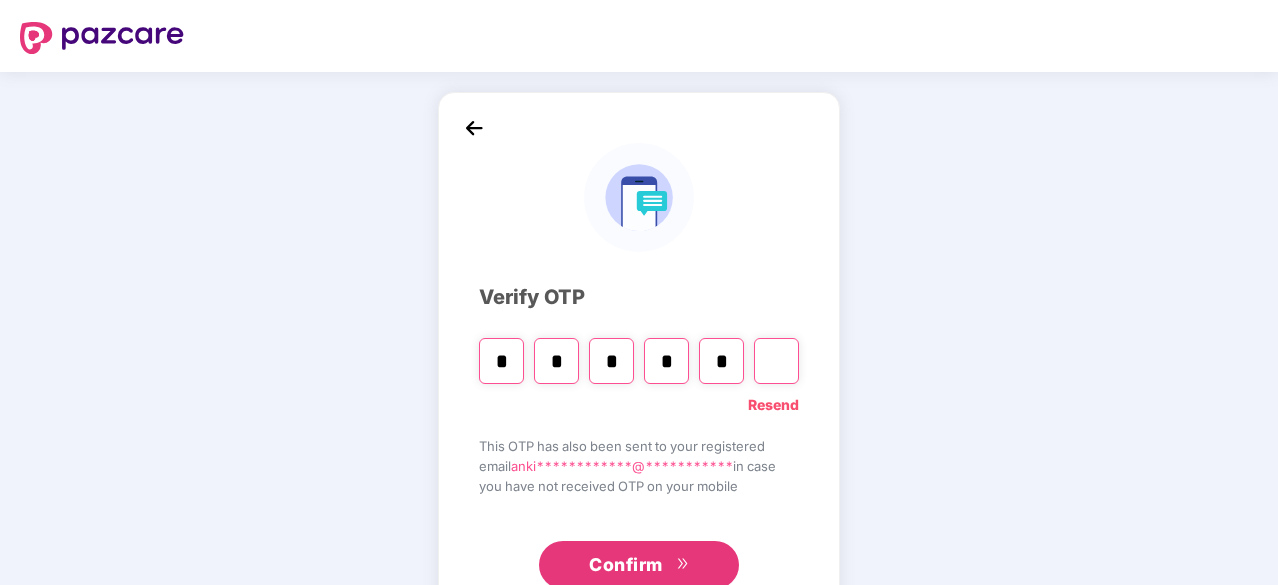 type on "*" 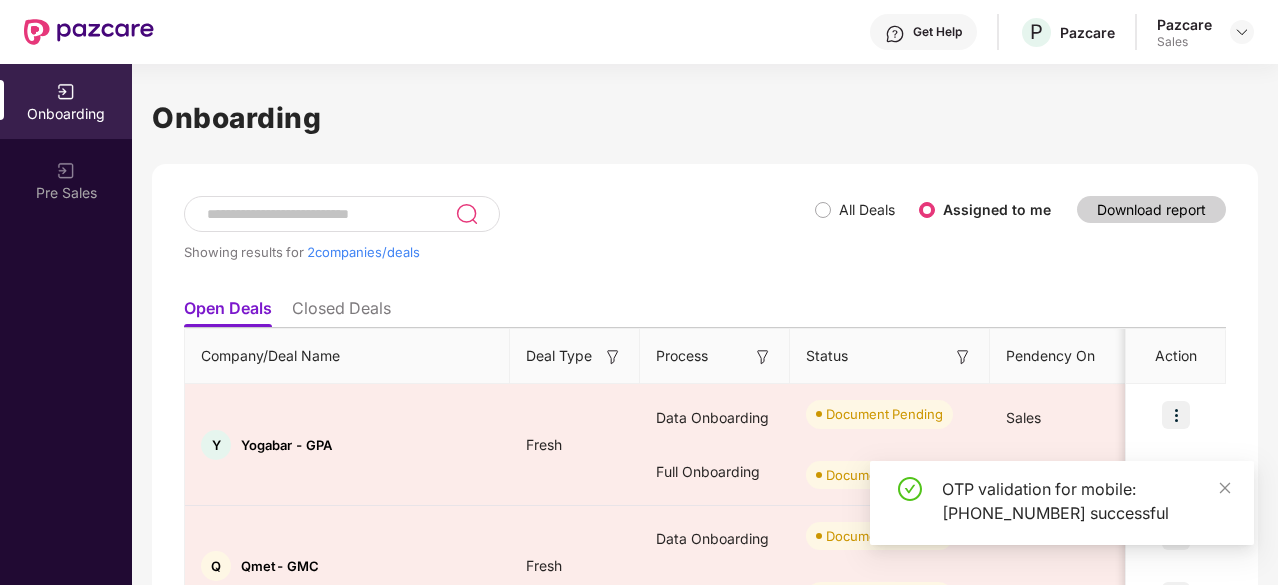 scroll, scrollTop: 114, scrollLeft: 0, axis: vertical 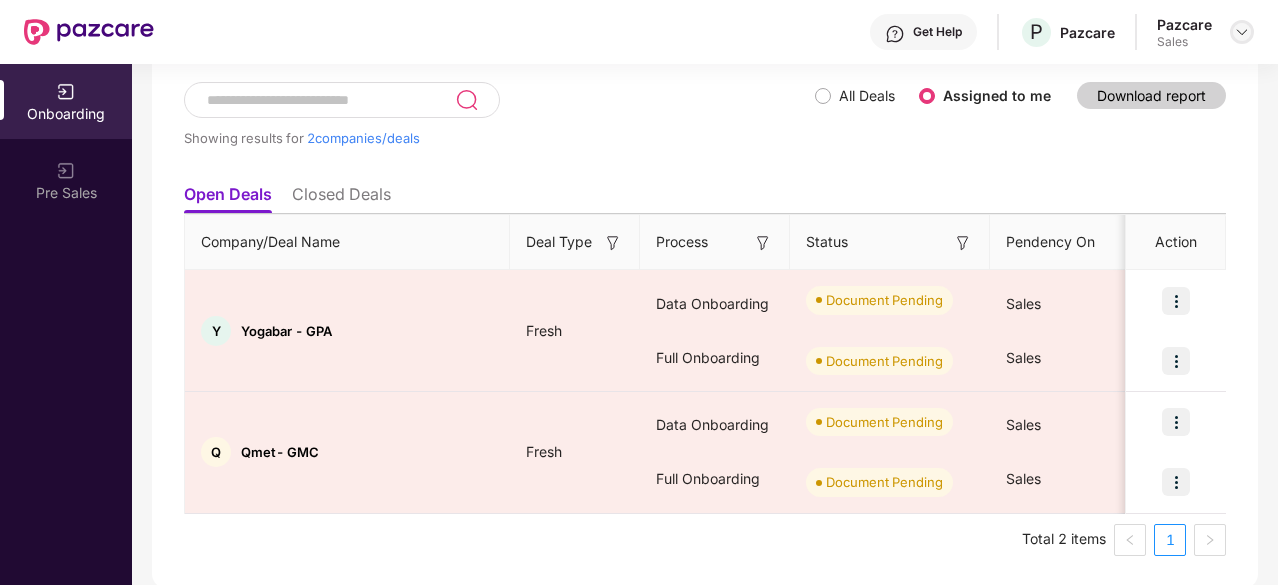 click at bounding box center [1242, 32] 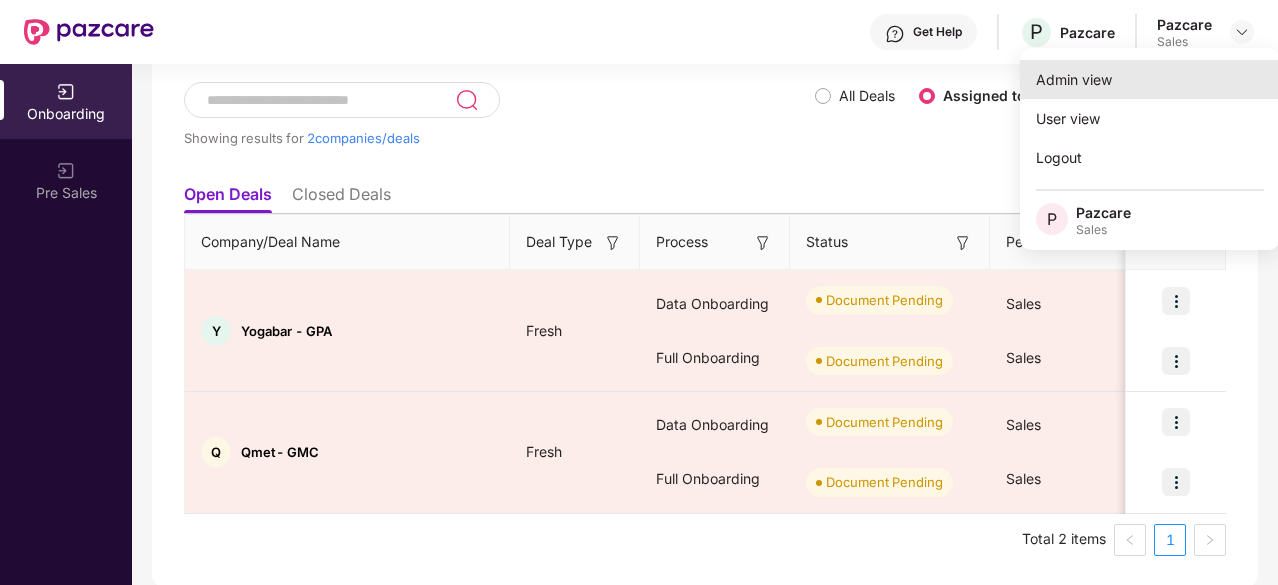 click on "Admin view" at bounding box center (1150, 79) 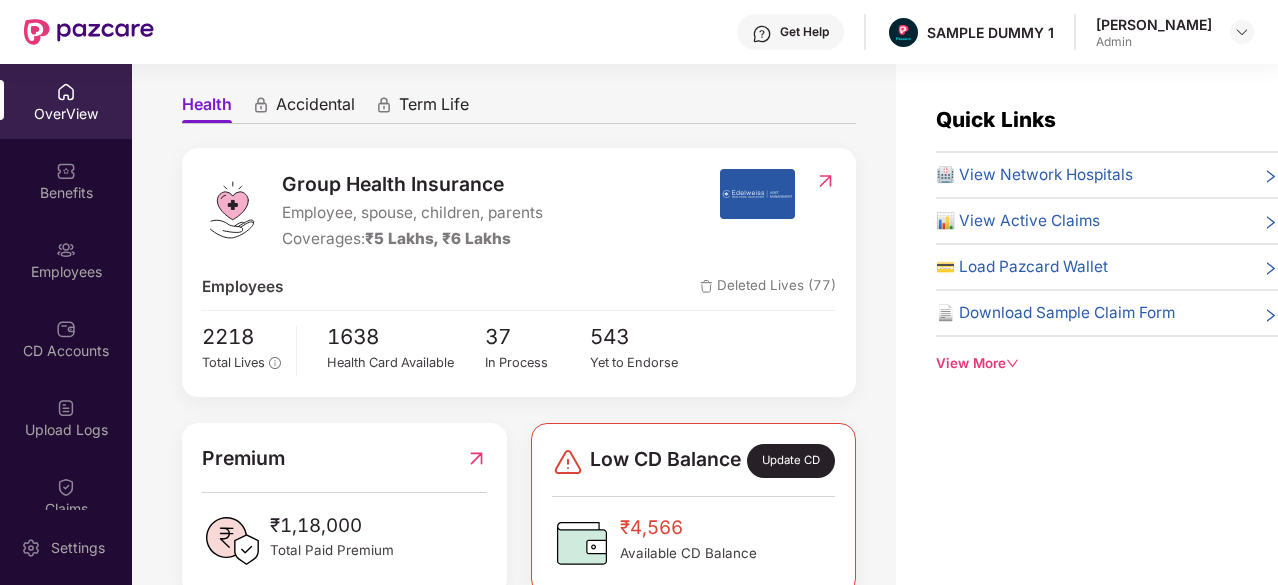 scroll, scrollTop: 0, scrollLeft: 0, axis: both 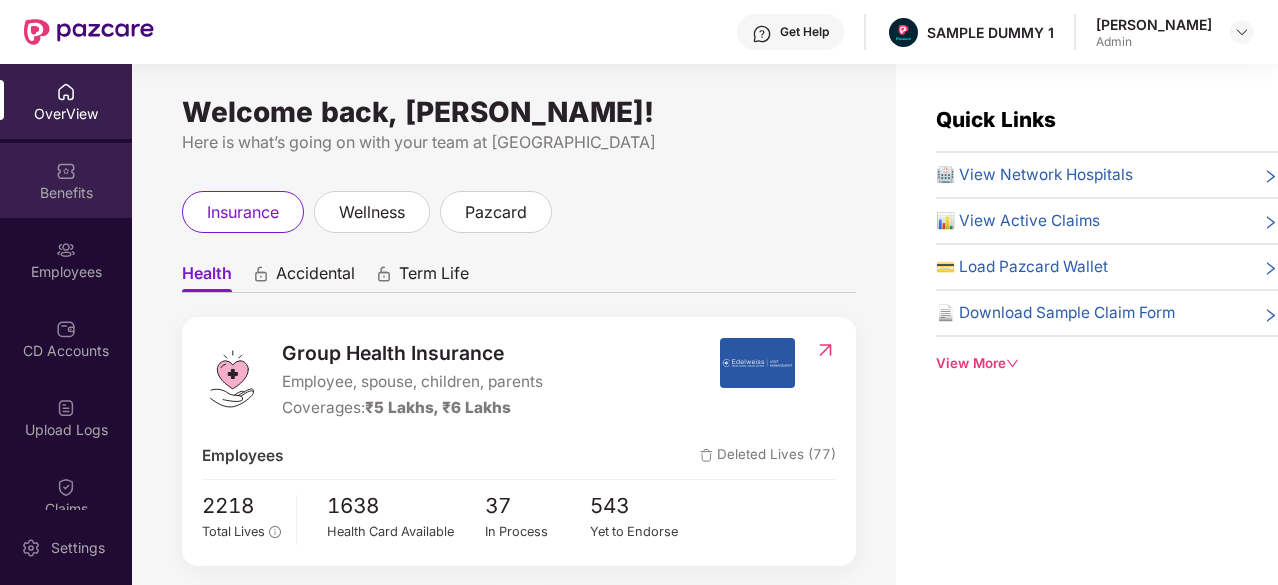 click on "Benefits" at bounding box center [66, 180] 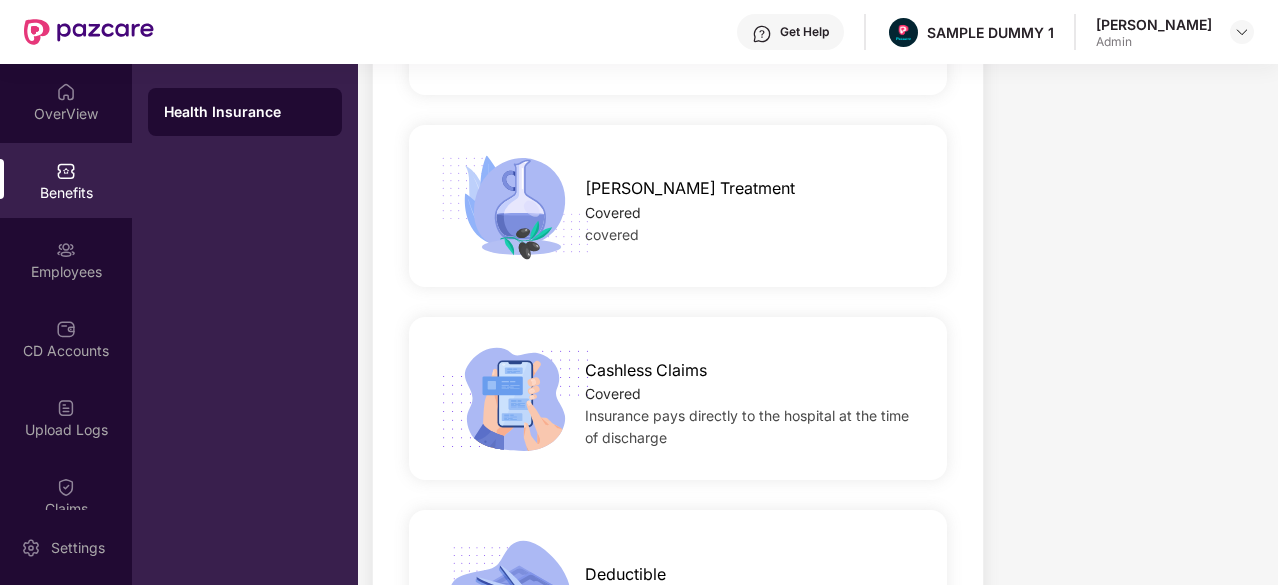 scroll, scrollTop: 2843, scrollLeft: 0, axis: vertical 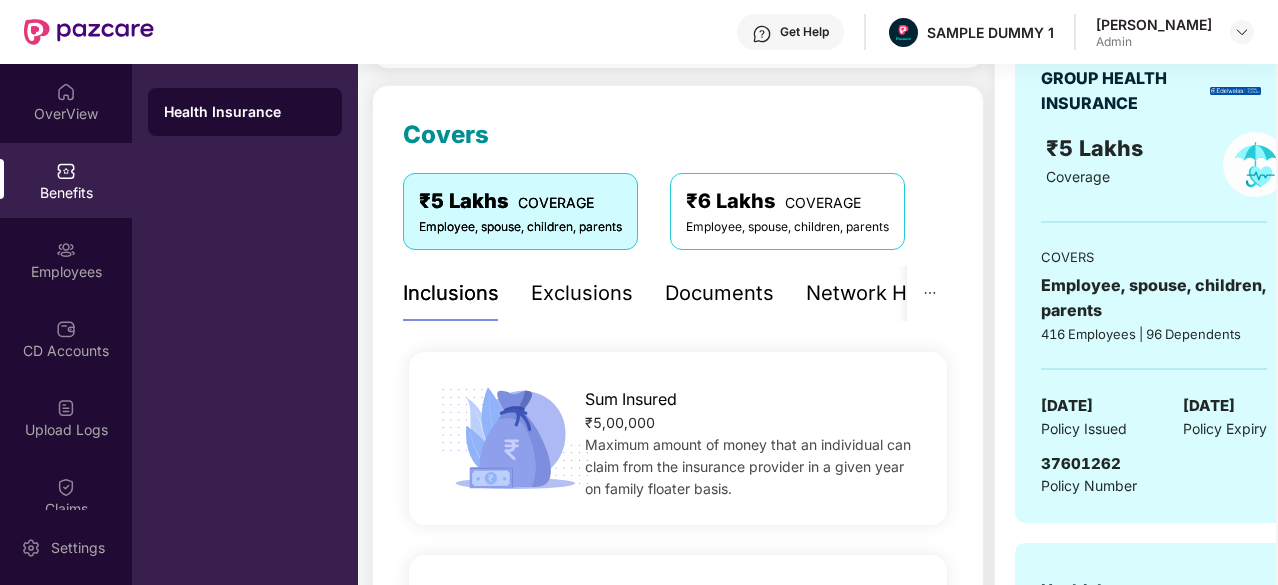 click on "Exclusions" at bounding box center [582, 293] 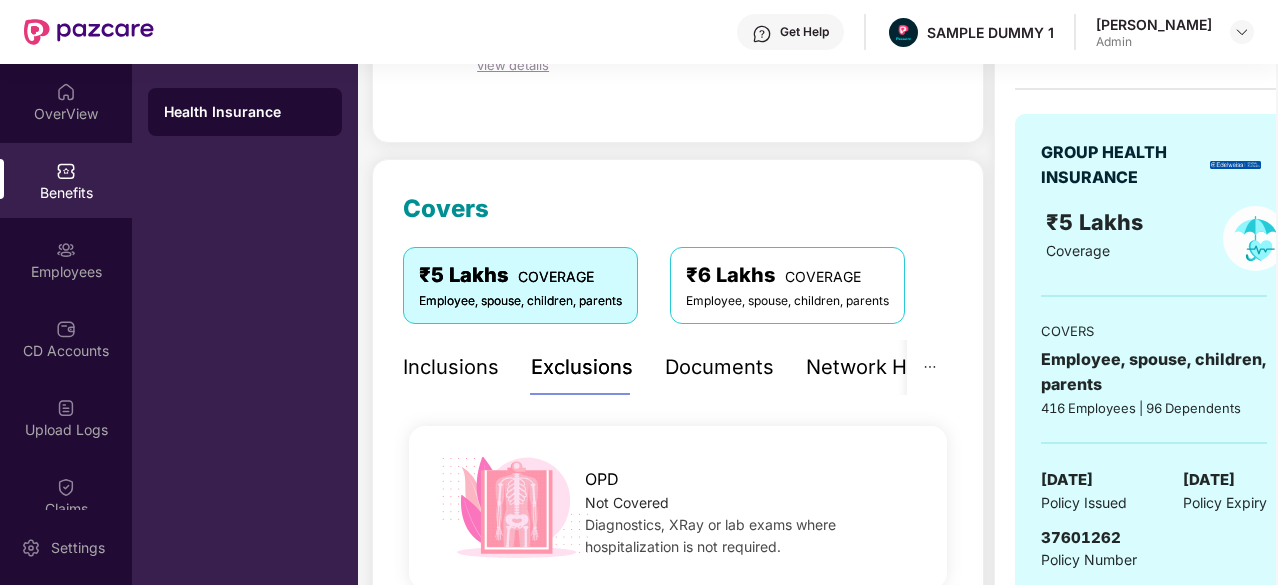 scroll, scrollTop: 164, scrollLeft: 0, axis: vertical 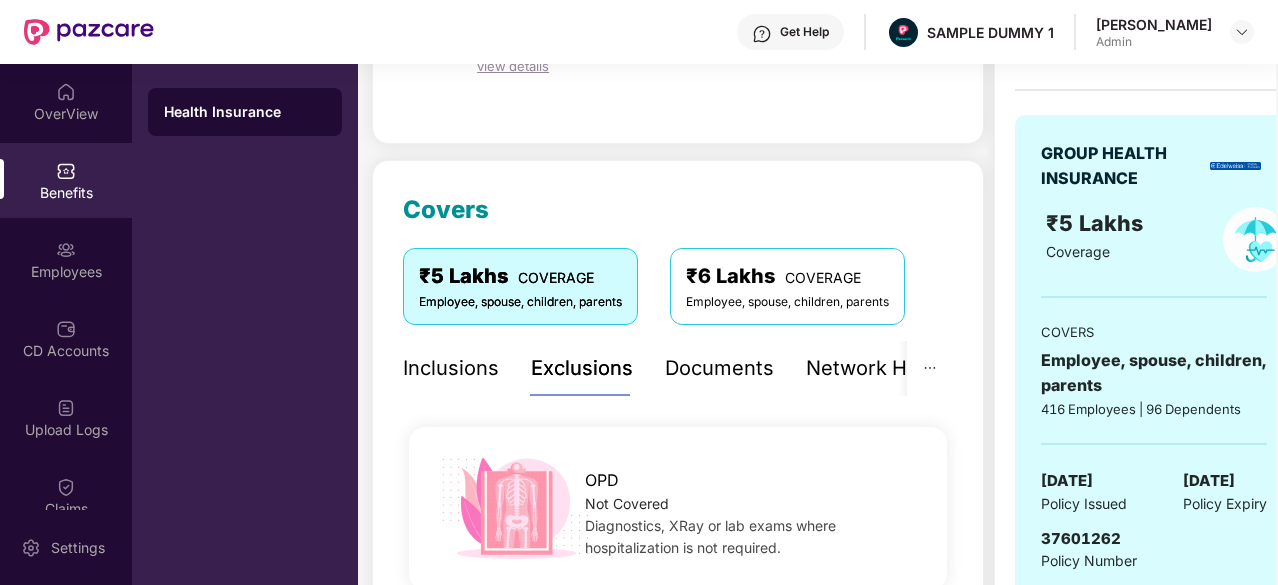 click on "Documents" at bounding box center [719, 368] 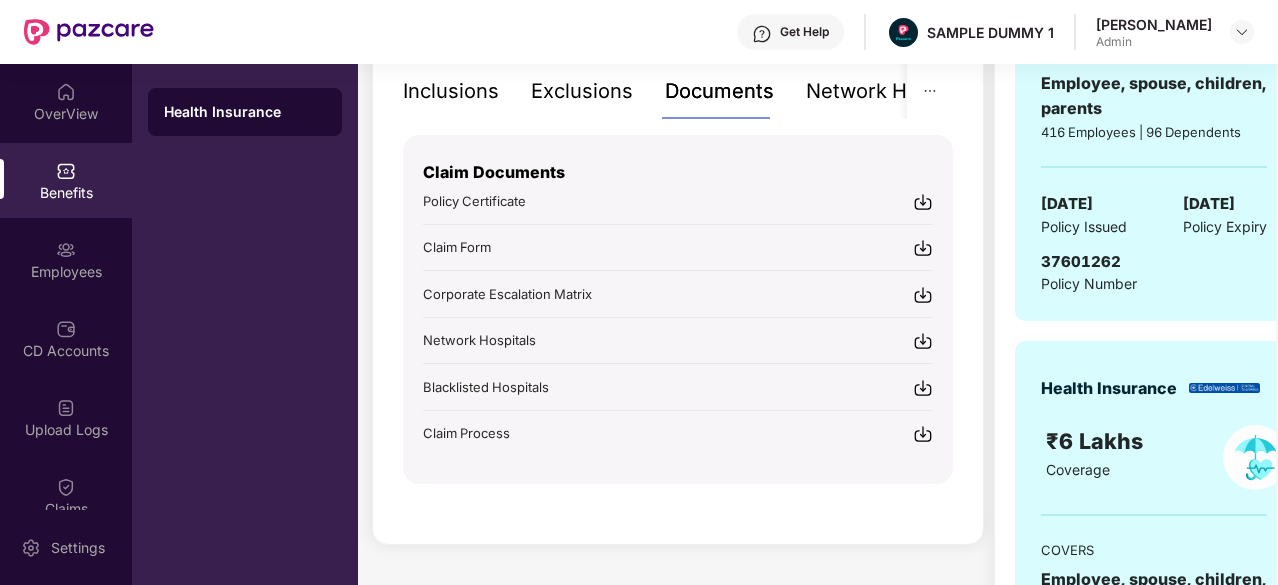 scroll, scrollTop: 347, scrollLeft: 0, axis: vertical 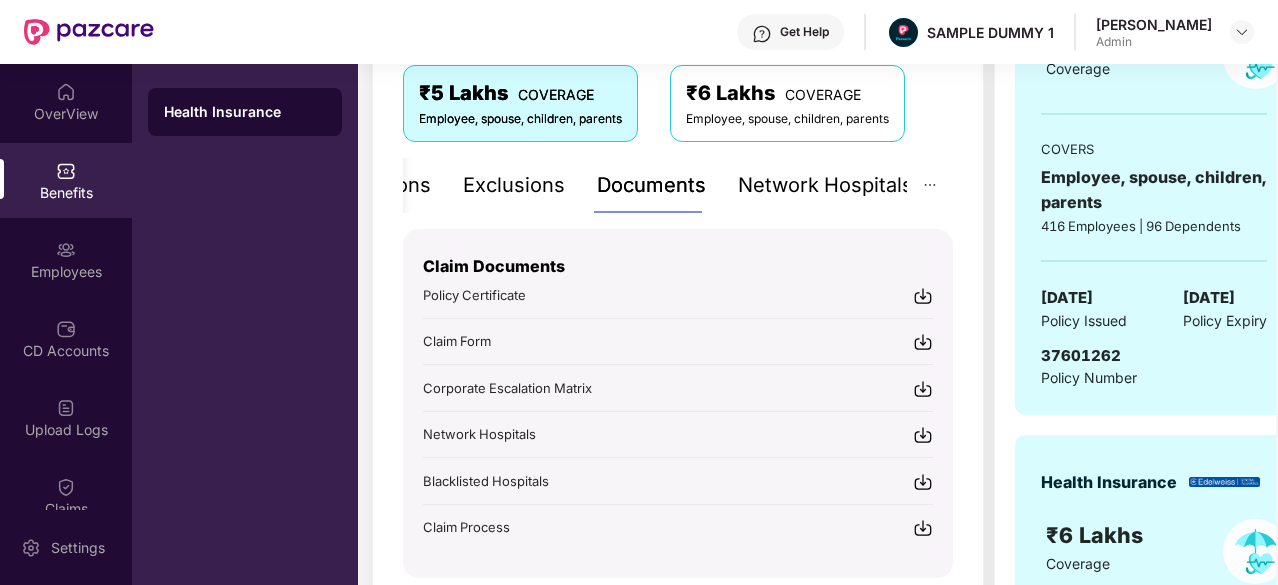 click on "Network Hospitals" at bounding box center [825, 185] 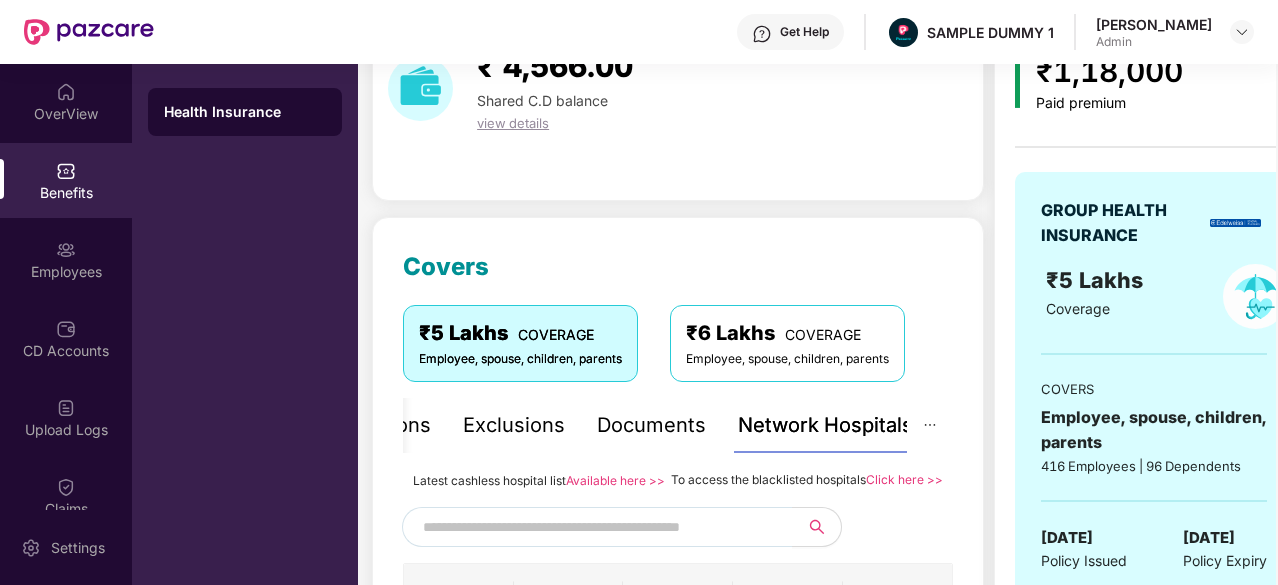 scroll, scrollTop: 0, scrollLeft: 0, axis: both 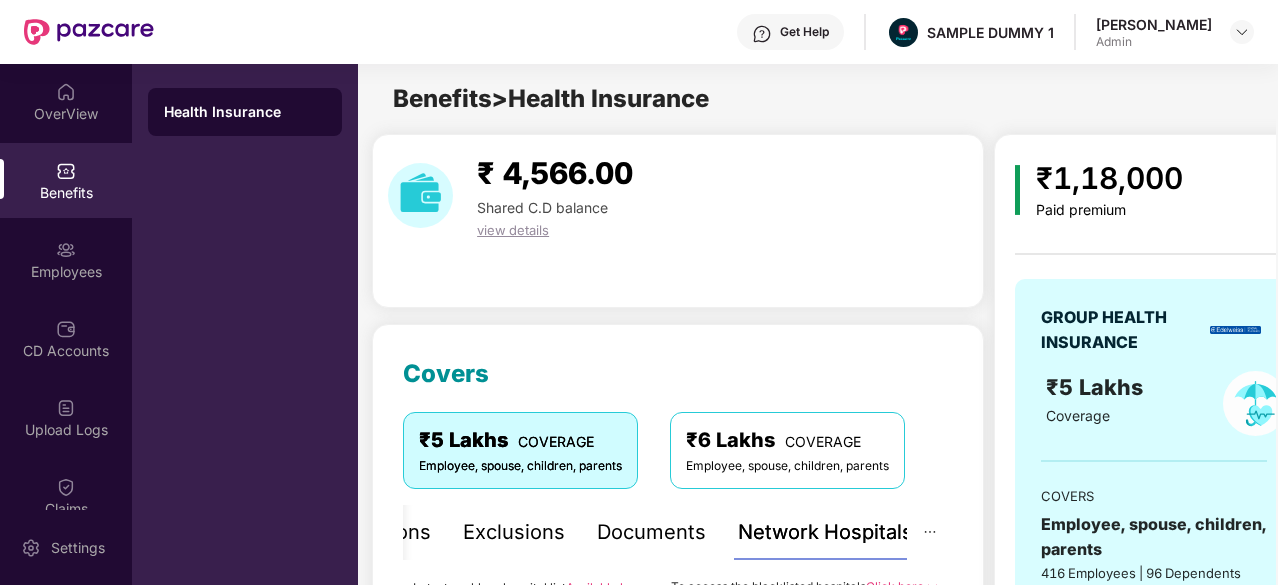 click on "Get Help" at bounding box center (790, 32) 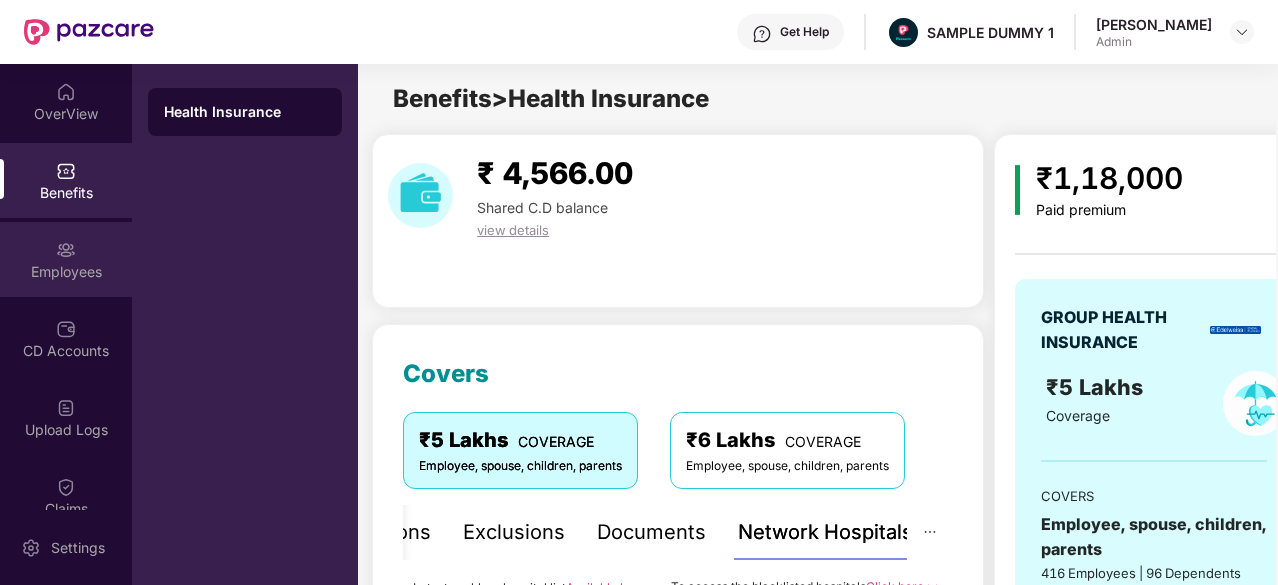 click at bounding box center [66, 250] 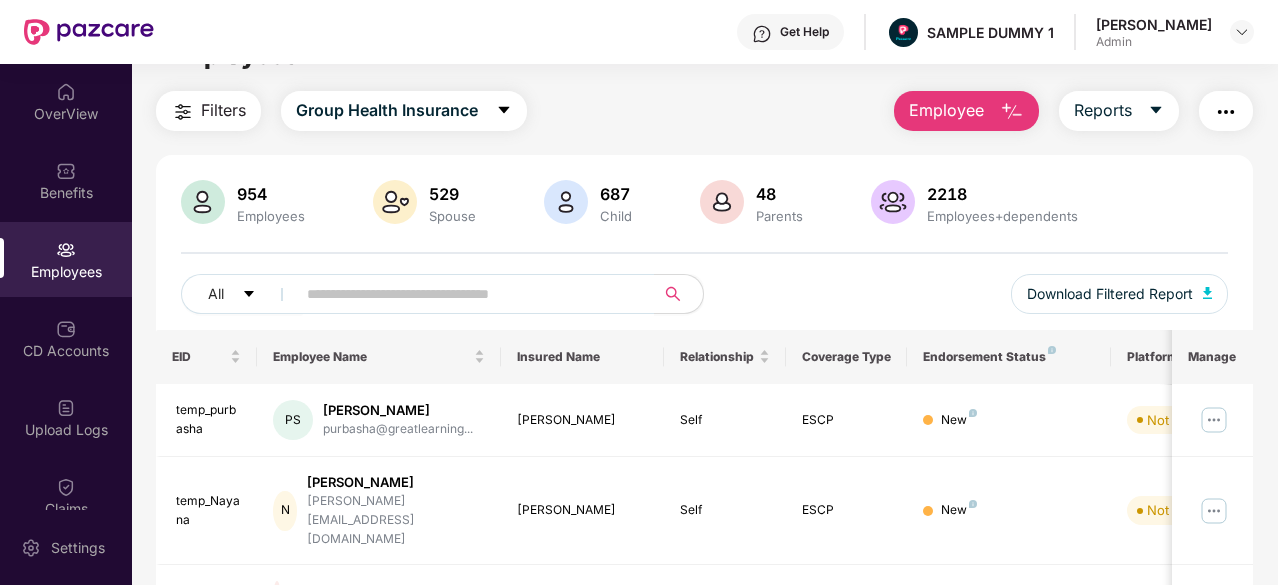 scroll, scrollTop: 0, scrollLeft: 0, axis: both 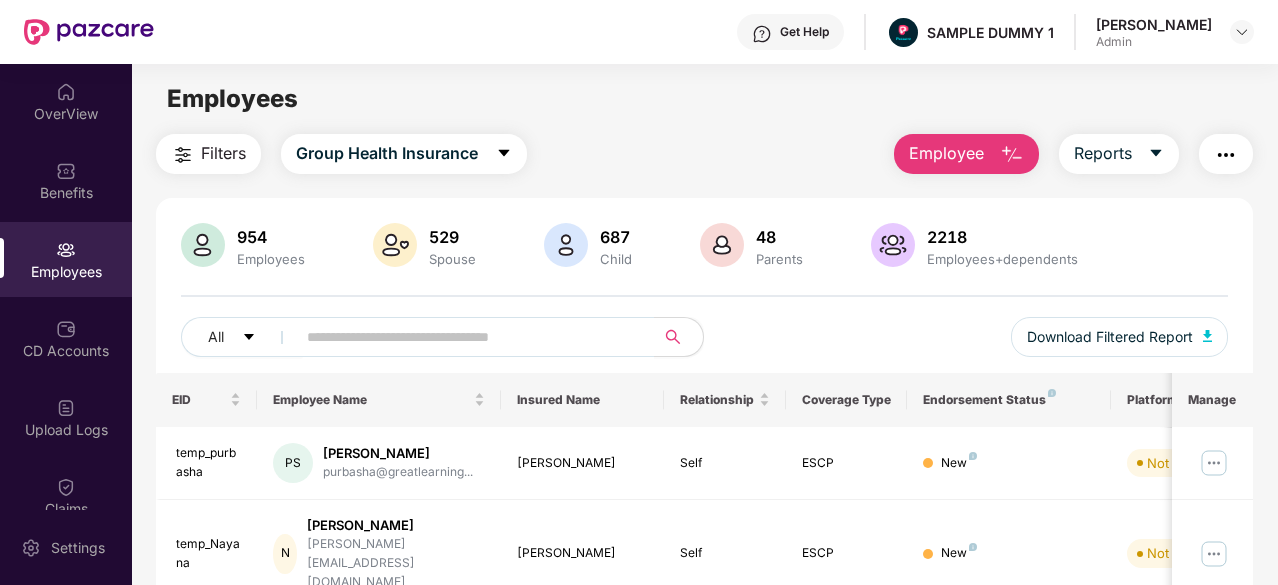drag, startPoint x: 938, startPoint y: 145, endPoint x: 914, endPoint y: 149, distance: 24.33105 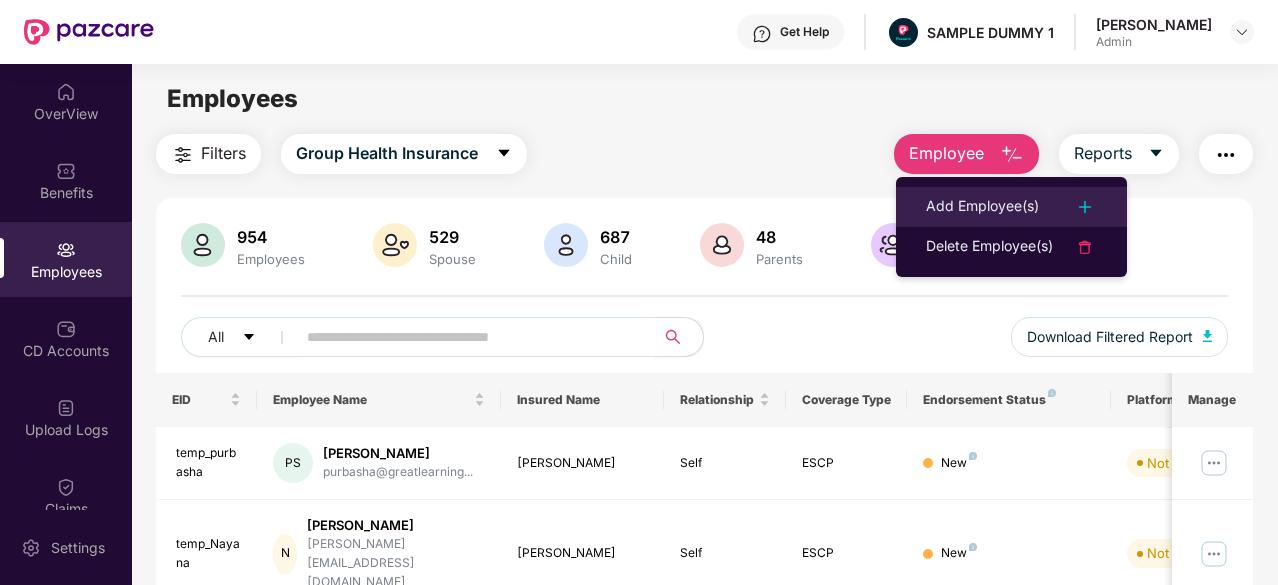 click on "Add Employee(s)" at bounding box center (982, 207) 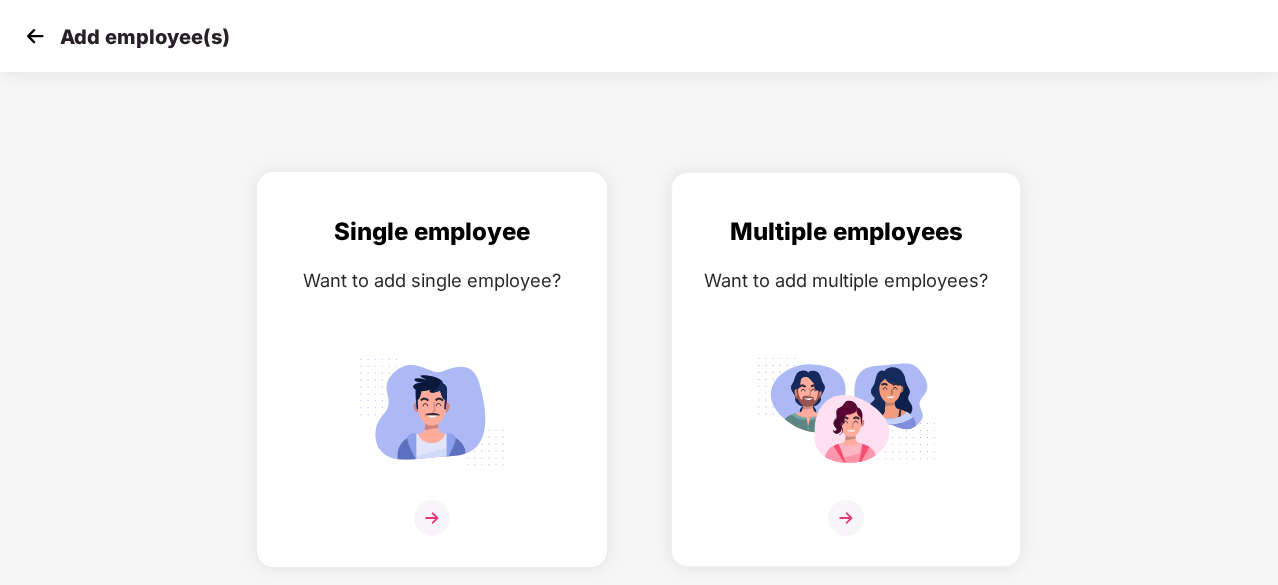 click on "Single employee Want to add single employee?" at bounding box center [432, 387] 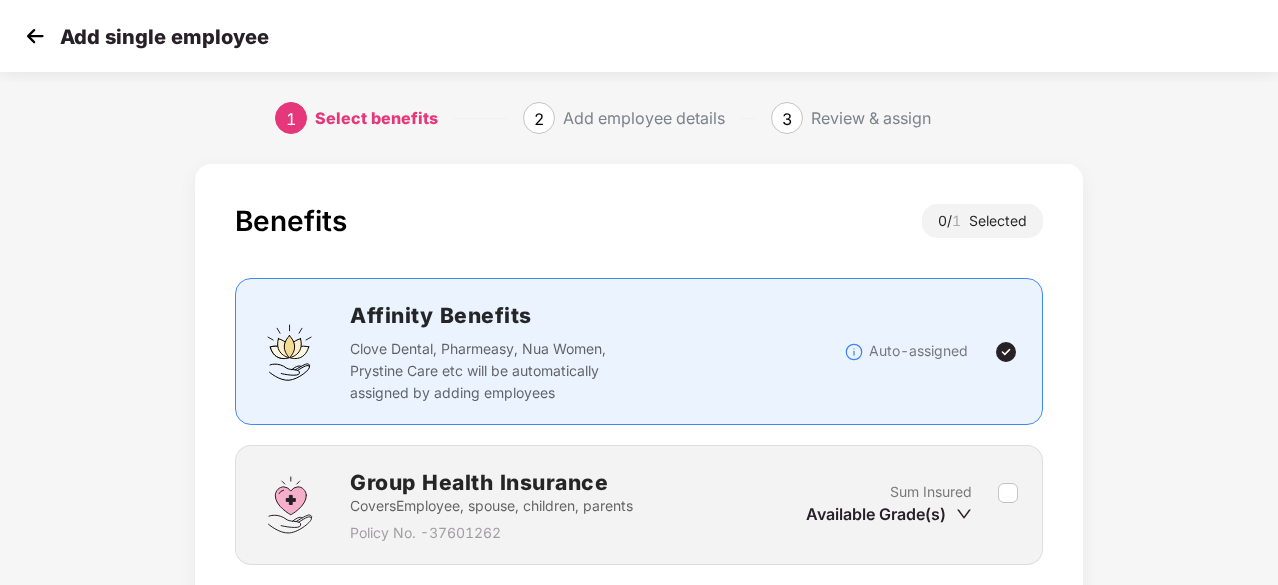 scroll, scrollTop: 152, scrollLeft: 0, axis: vertical 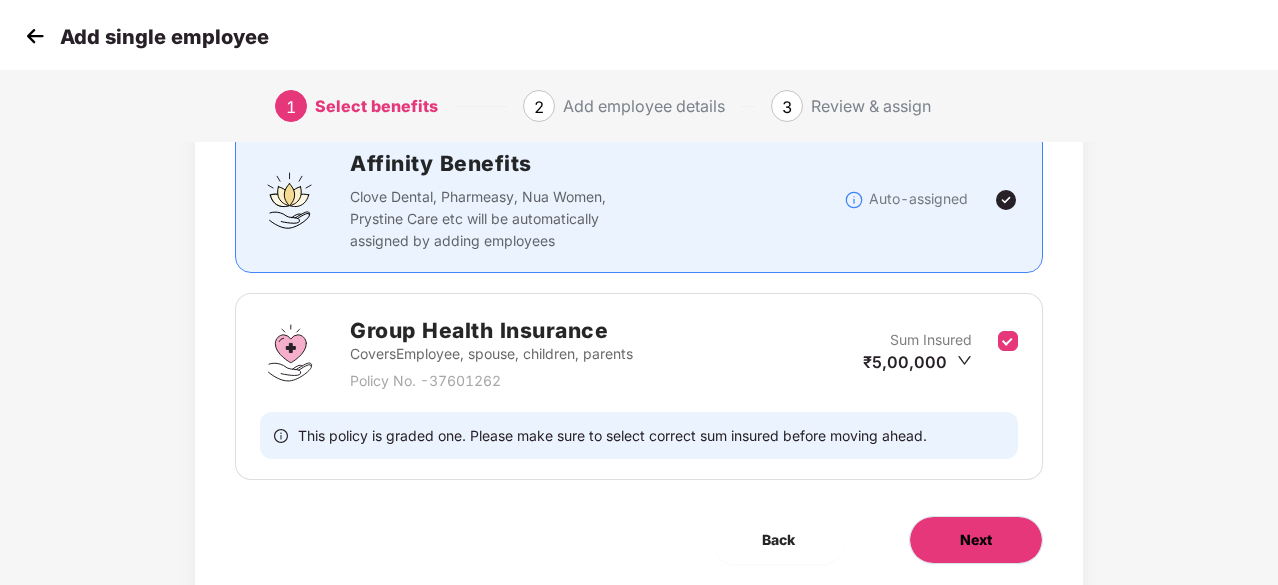 click on "Next" at bounding box center (976, 540) 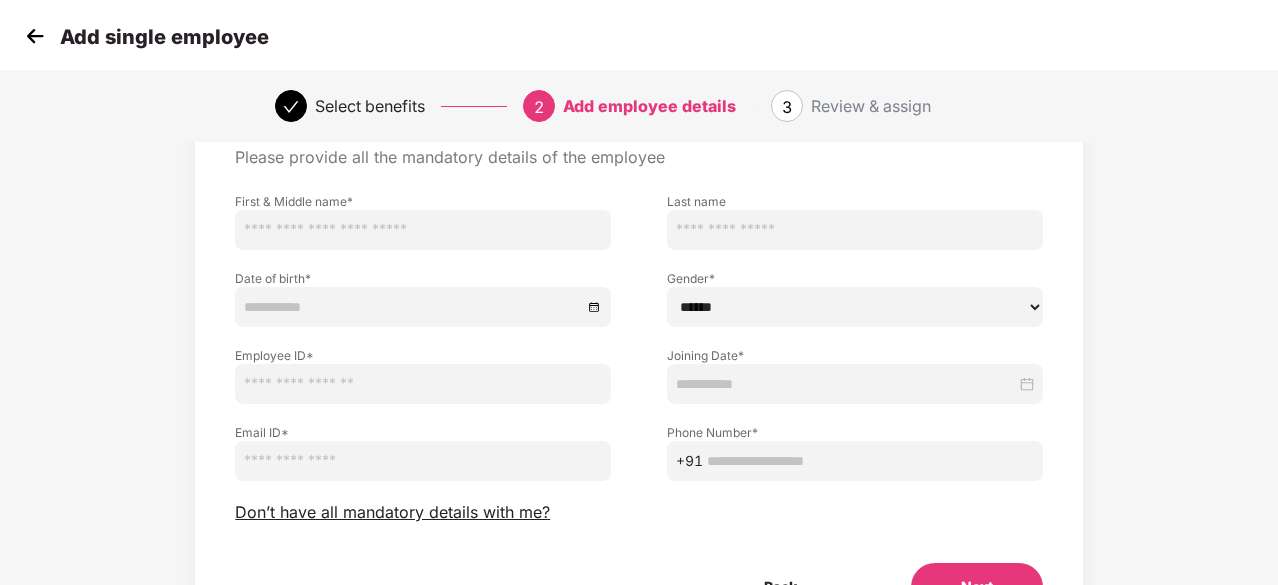 scroll, scrollTop: 99, scrollLeft: 0, axis: vertical 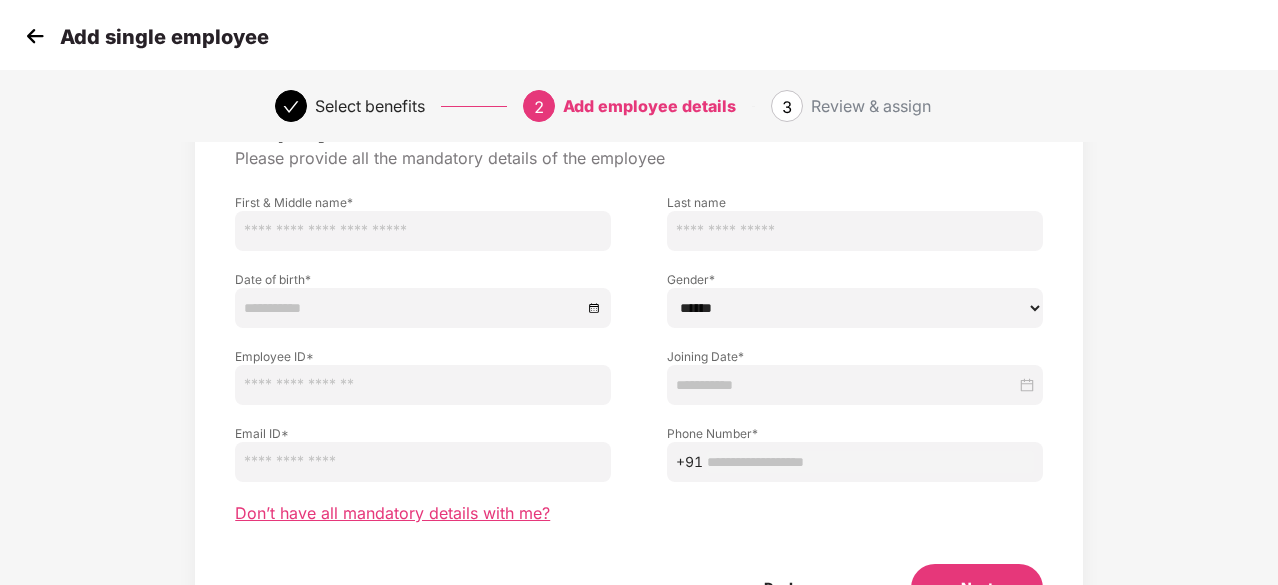 click on "Don’t have all mandatory details with me?" at bounding box center [392, 513] 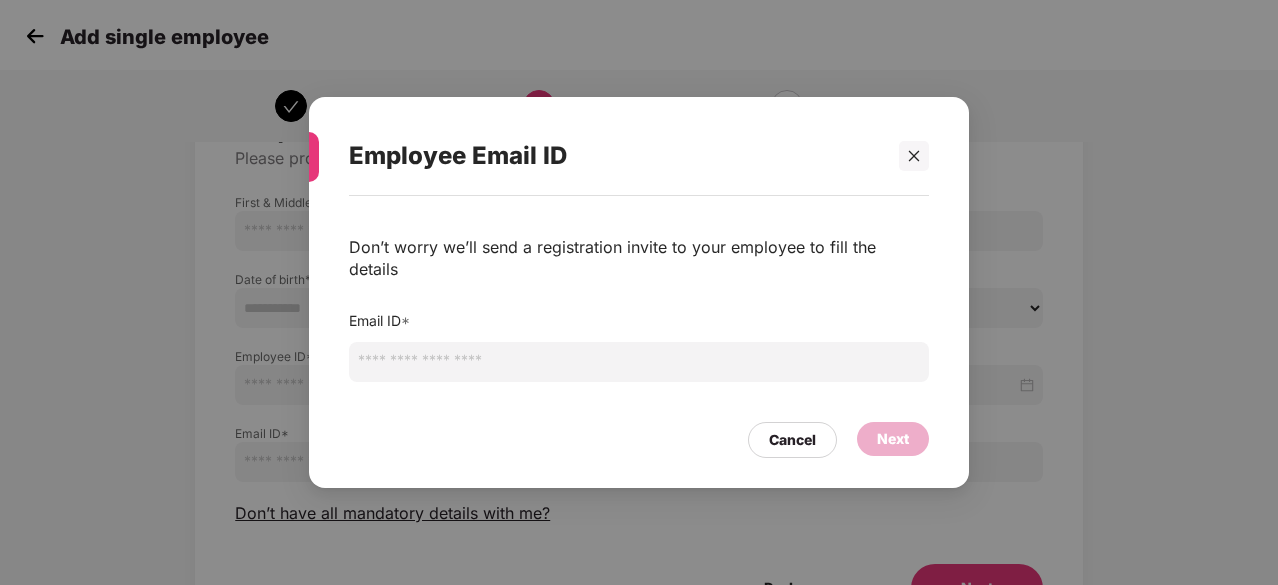 click at bounding box center [639, 362] 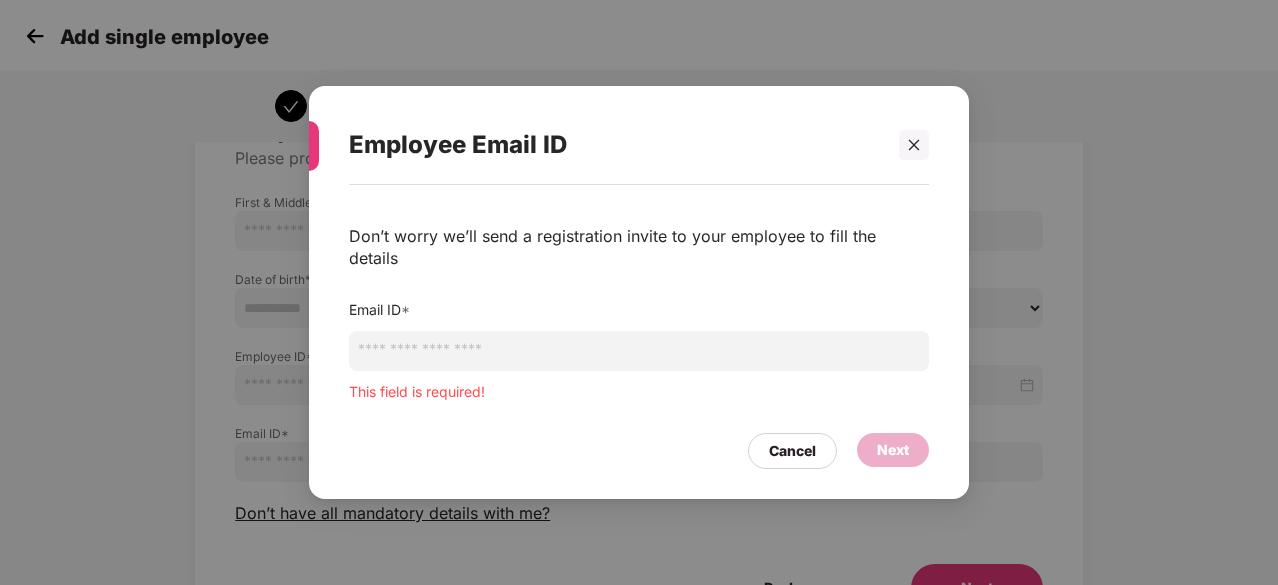 click on "Don’t worry we’ll send a registration invite to your employee to fill the details Email ID  * This field is required!" at bounding box center [639, 314] 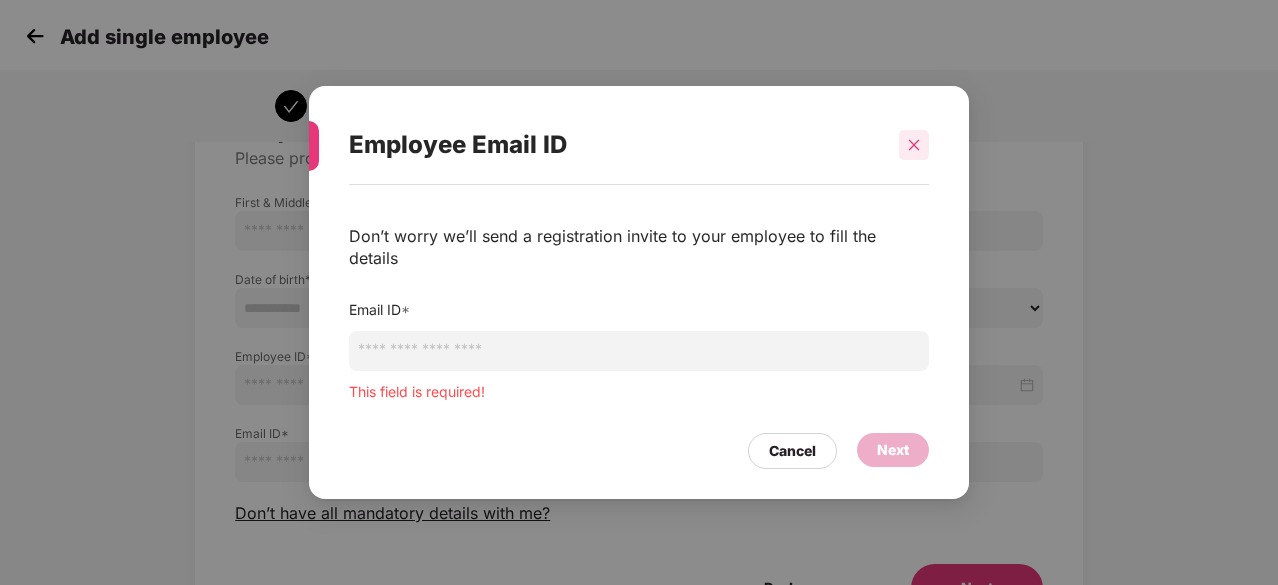 click 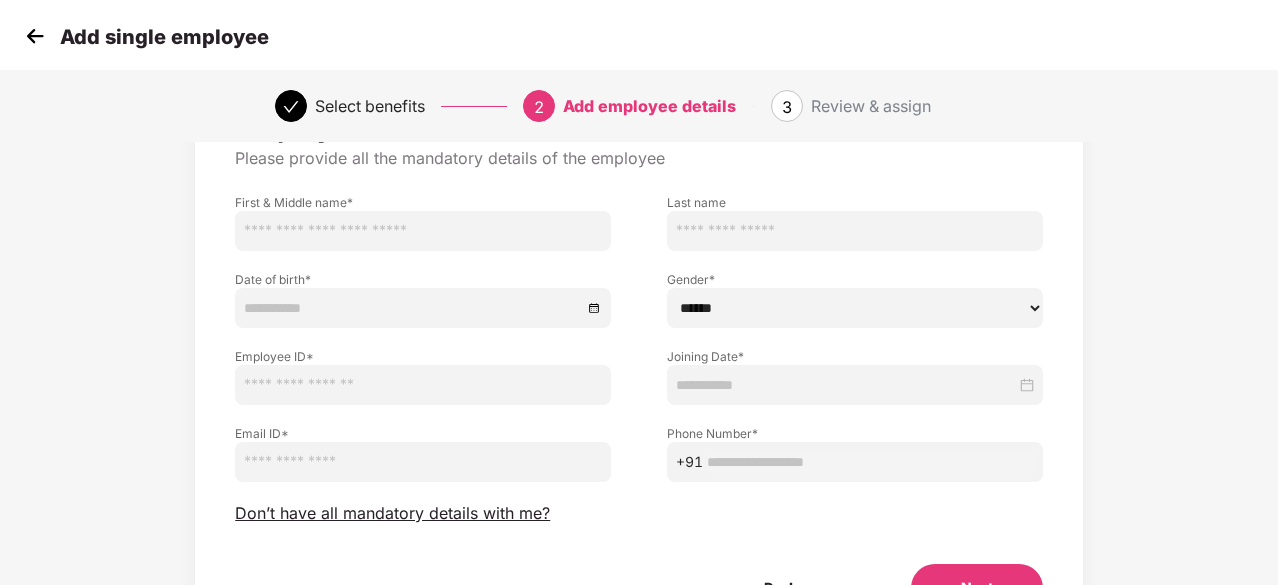 click at bounding box center [35, 36] 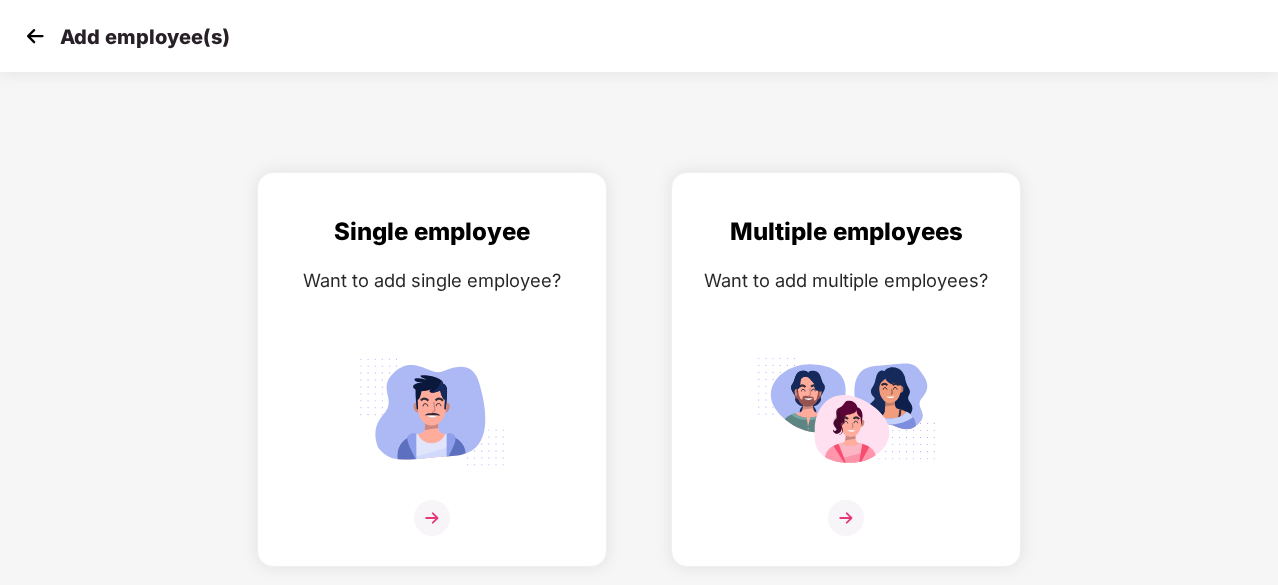 scroll, scrollTop: 0, scrollLeft: 0, axis: both 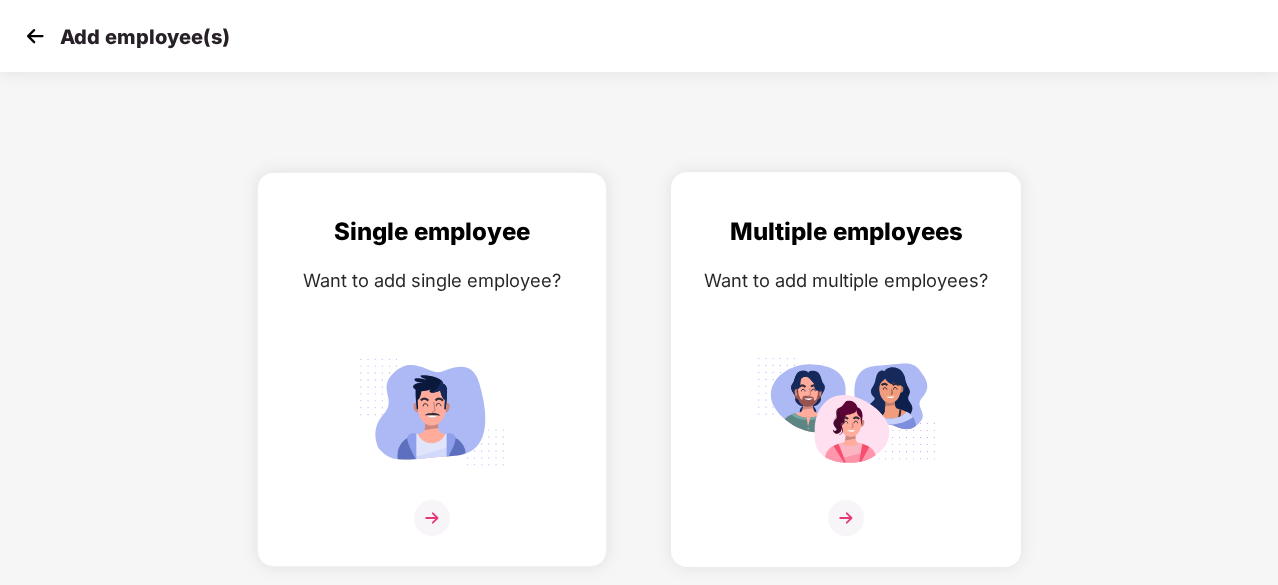 click on "Multiple employees Want to add multiple employees?" at bounding box center [846, 387] 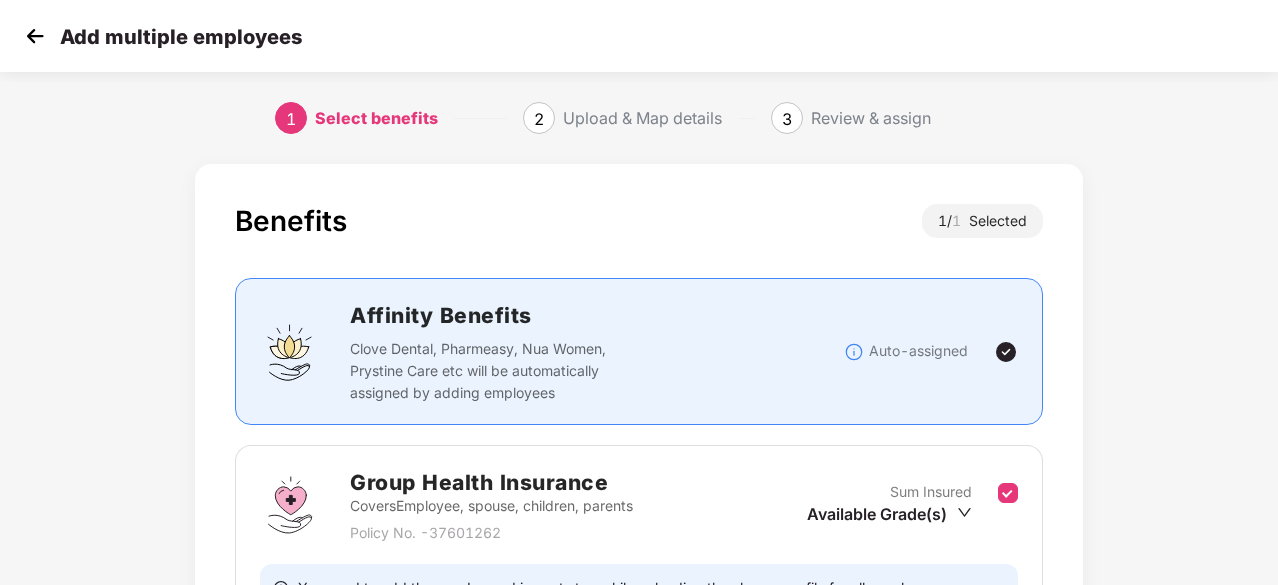 scroll, scrollTop: 219, scrollLeft: 0, axis: vertical 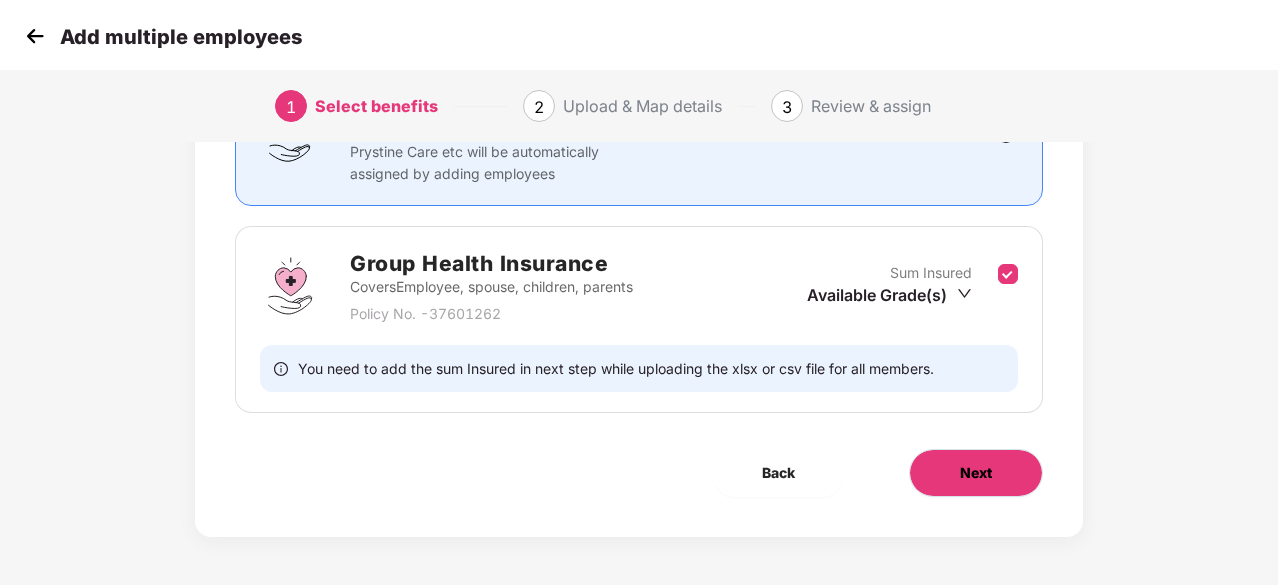 click on "Next" at bounding box center (976, 473) 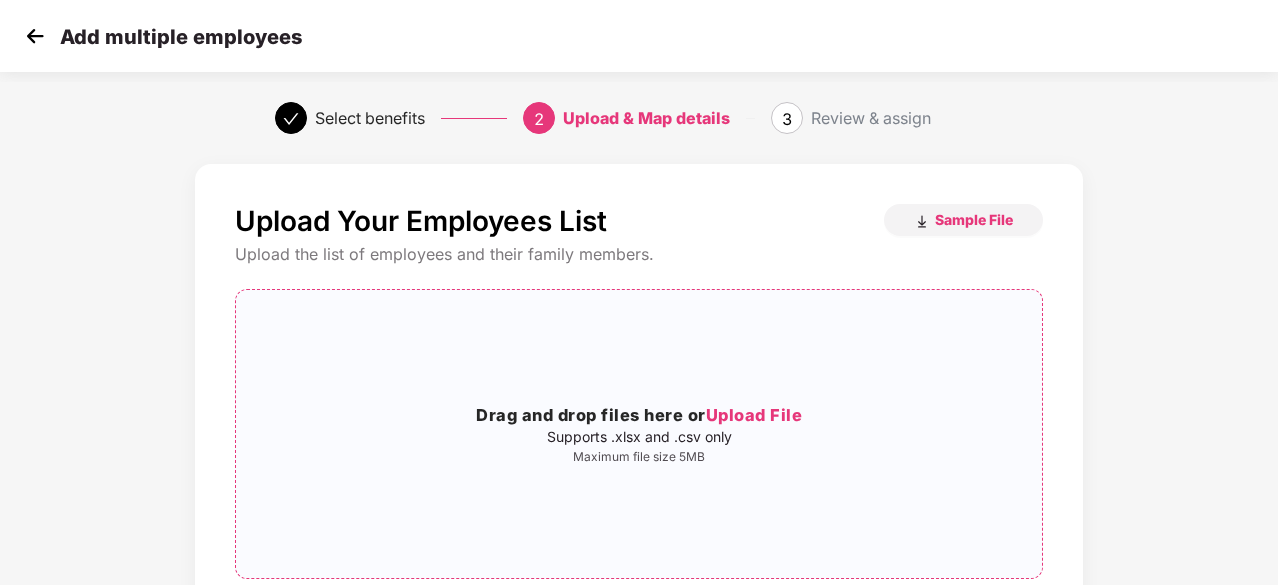 scroll, scrollTop: 218, scrollLeft: 0, axis: vertical 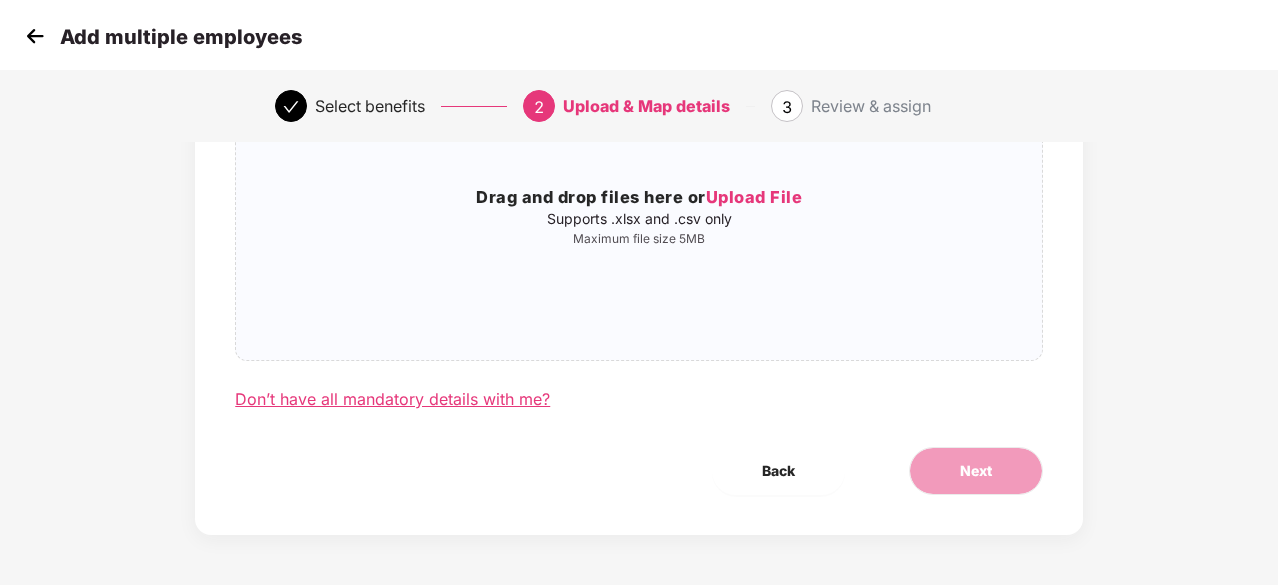 click on "Don’t have all mandatory details with me?" at bounding box center [392, 399] 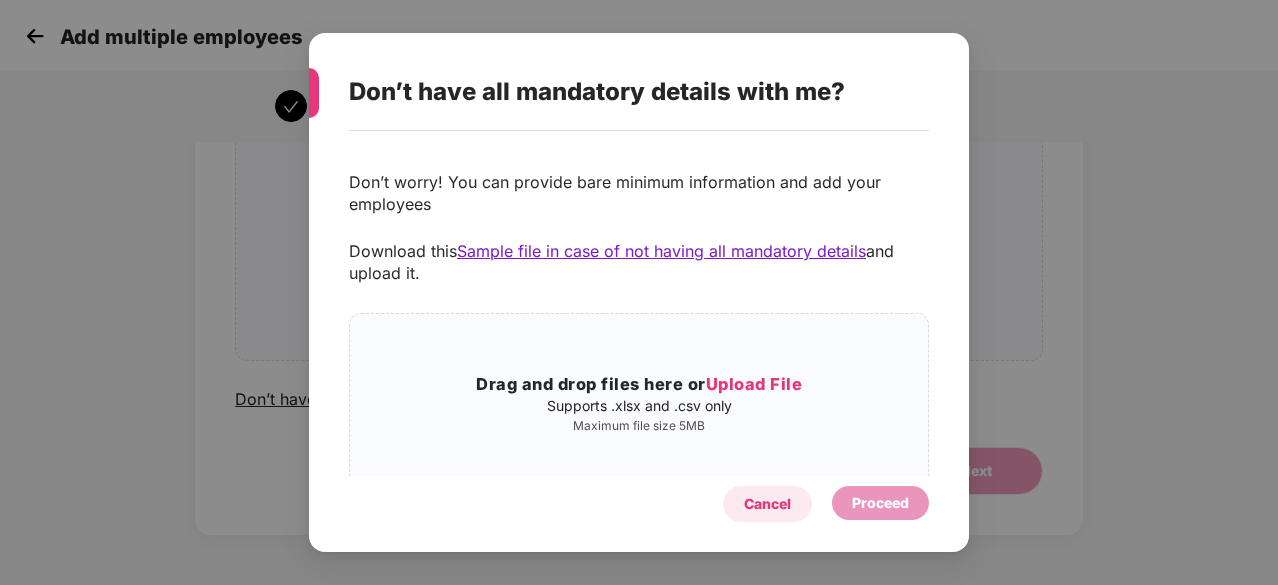 click on "Cancel" at bounding box center (767, 504) 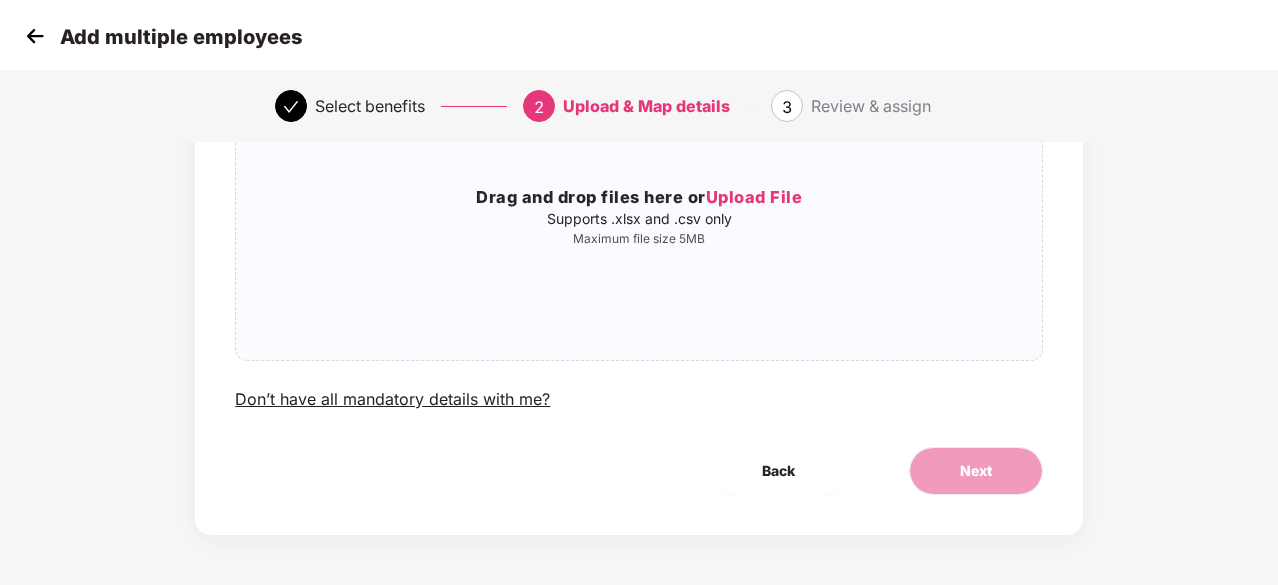 click at bounding box center [35, 36] 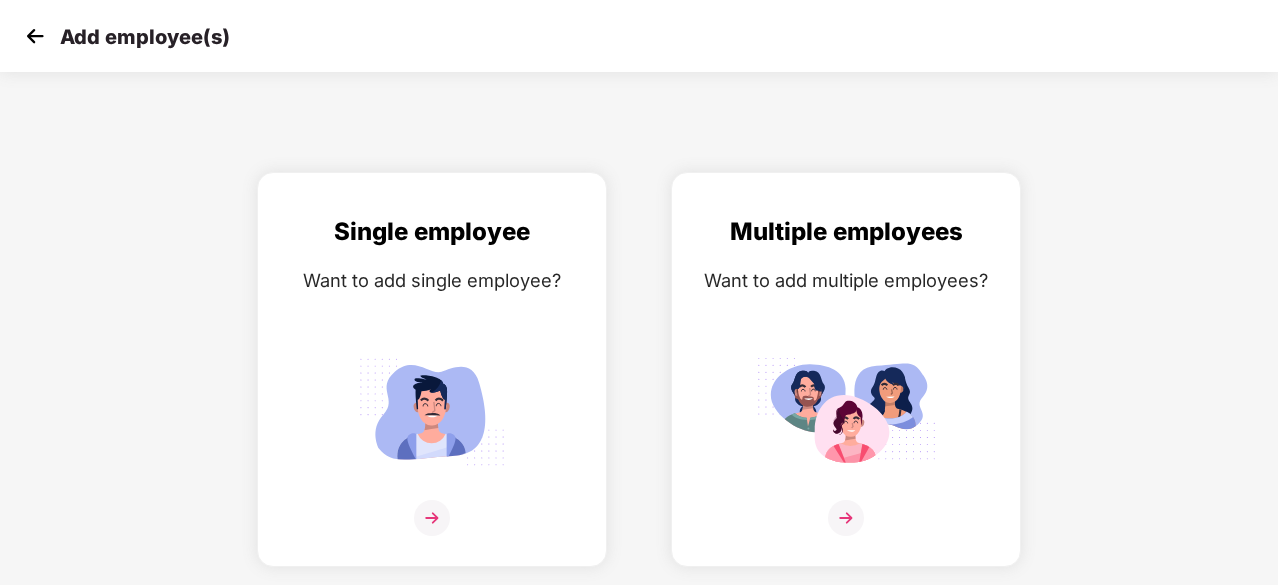scroll, scrollTop: 0, scrollLeft: 0, axis: both 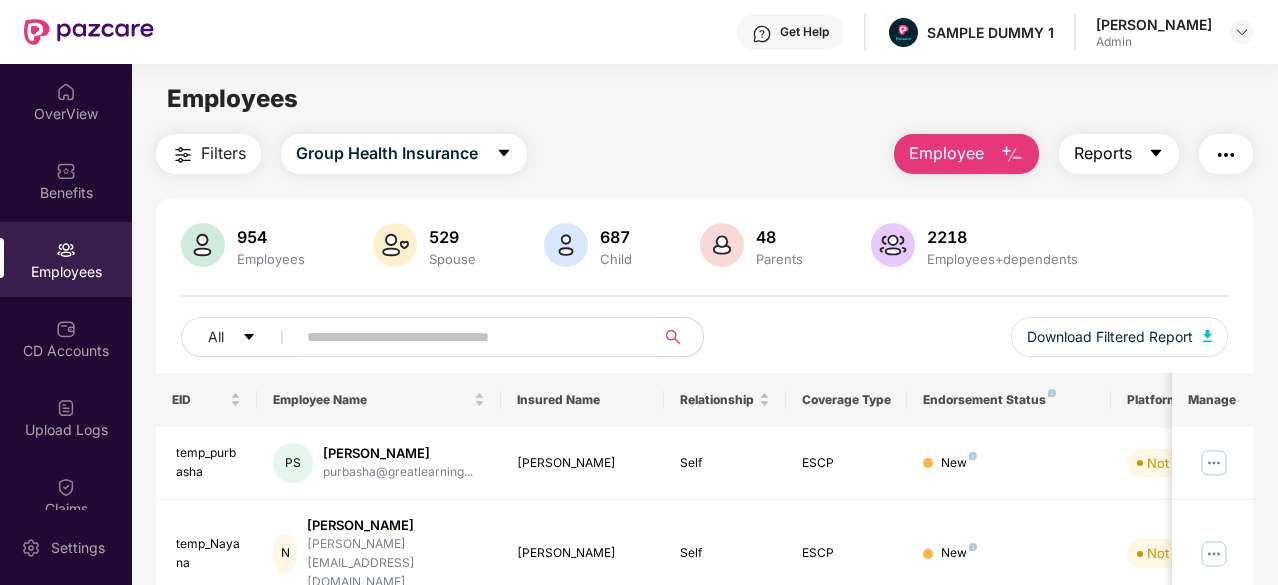 click on "Reports" at bounding box center (1103, 153) 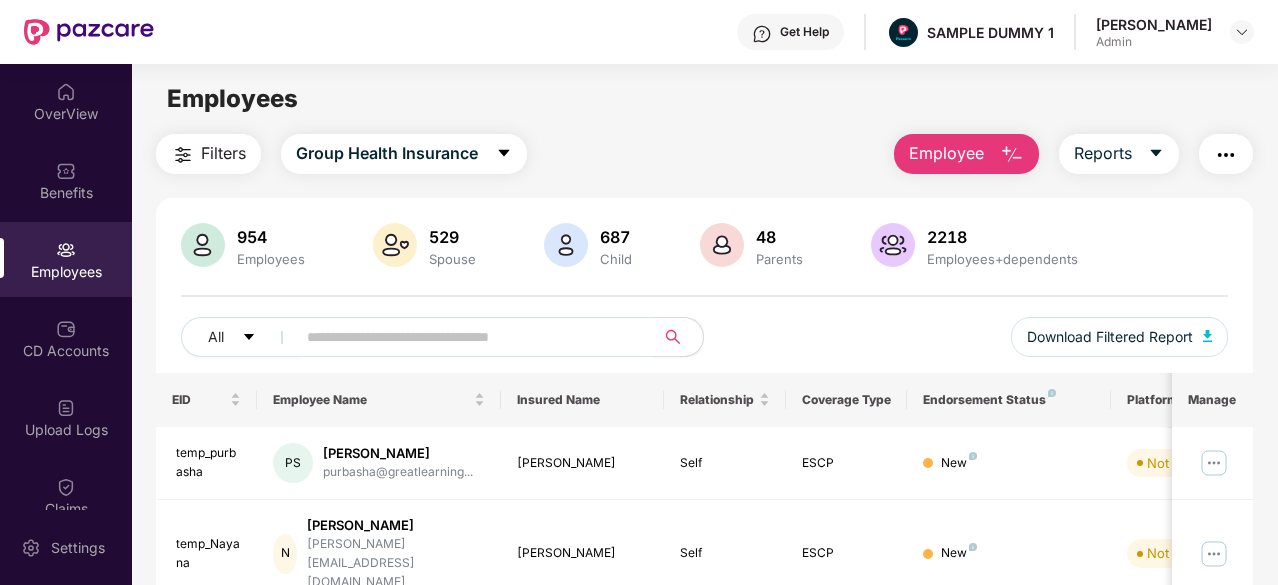 click at bounding box center [1226, 155] 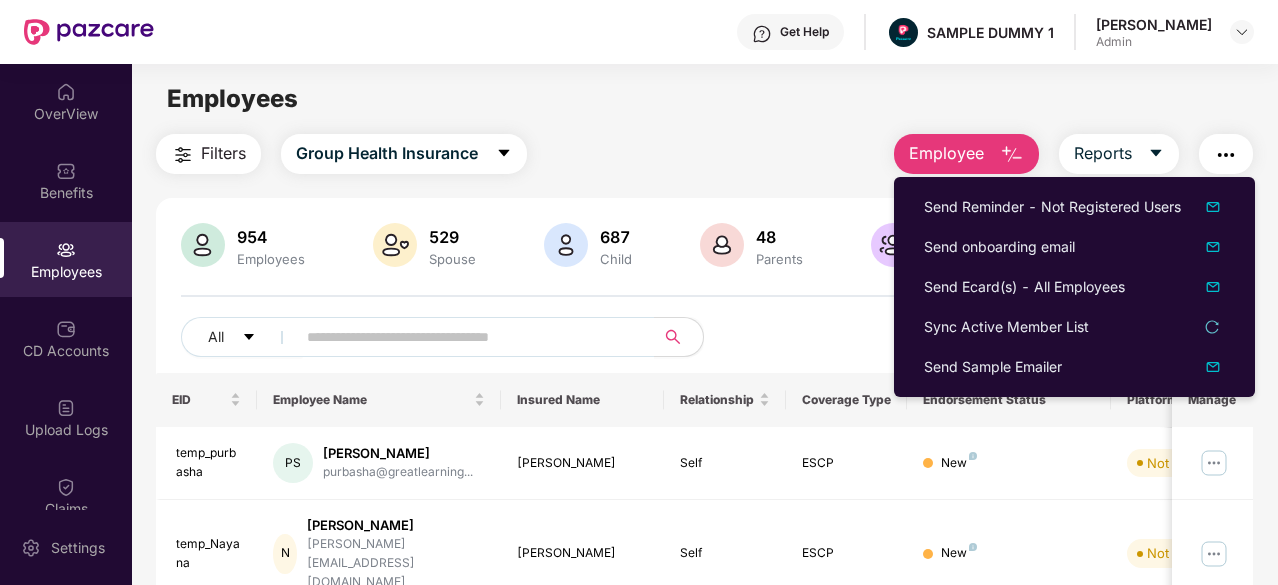 click on "Filters Group Health Insurance Employee  Reports" at bounding box center (704, 154) 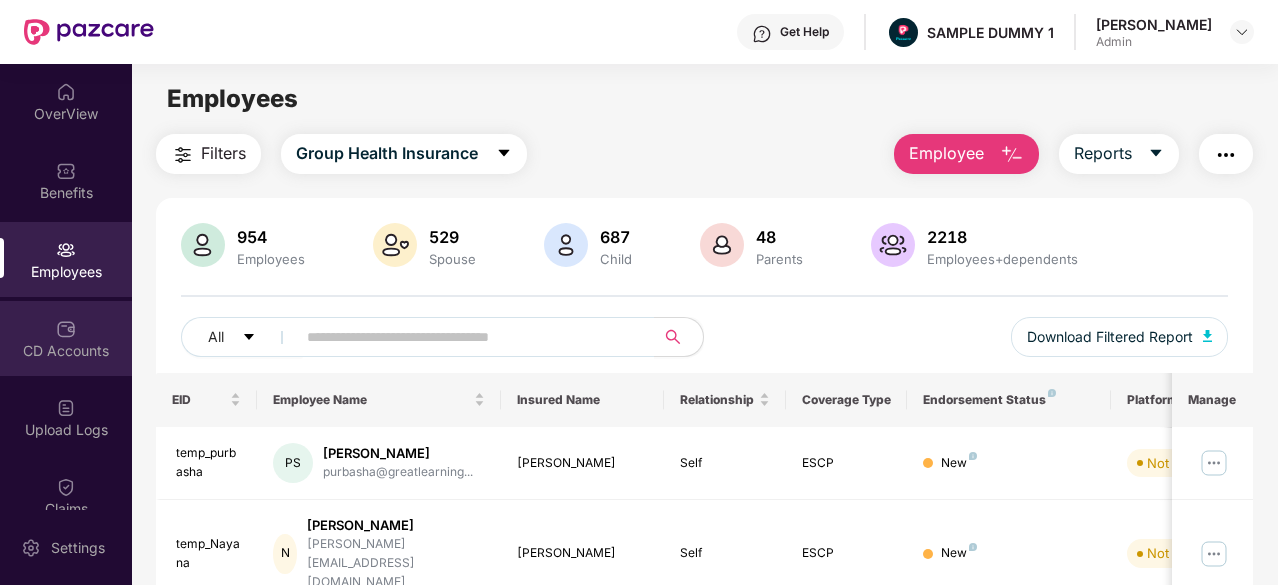 click on "CD Accounts" at bounding box center [66, 338] 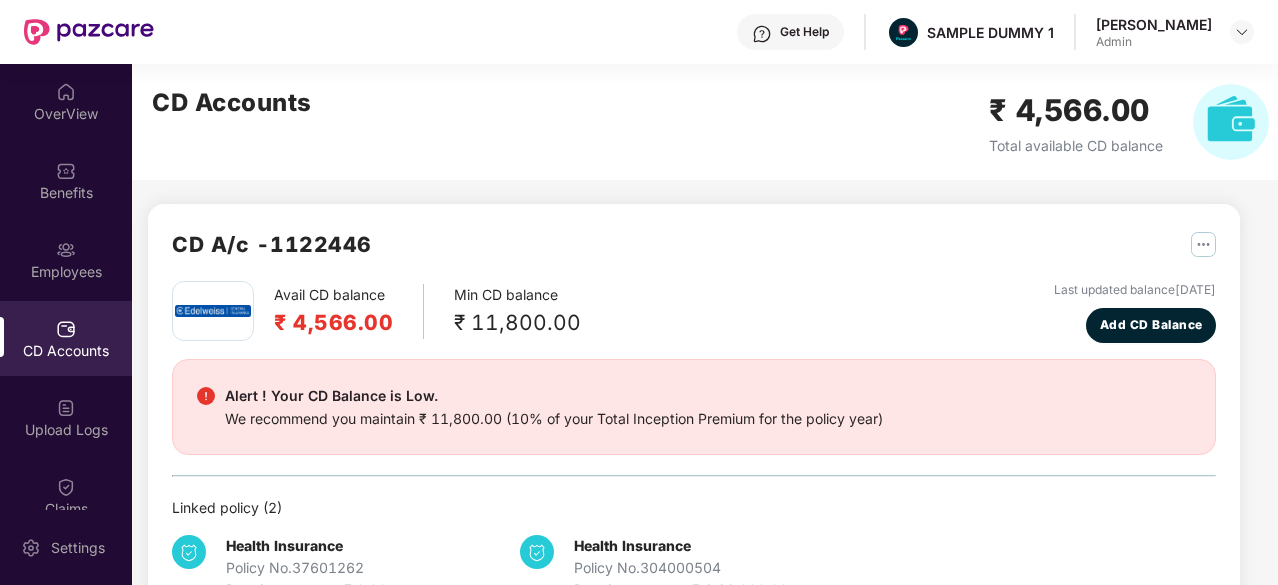 scroll, scrollTop: 62, scrollLeft: 0, axis: vertical 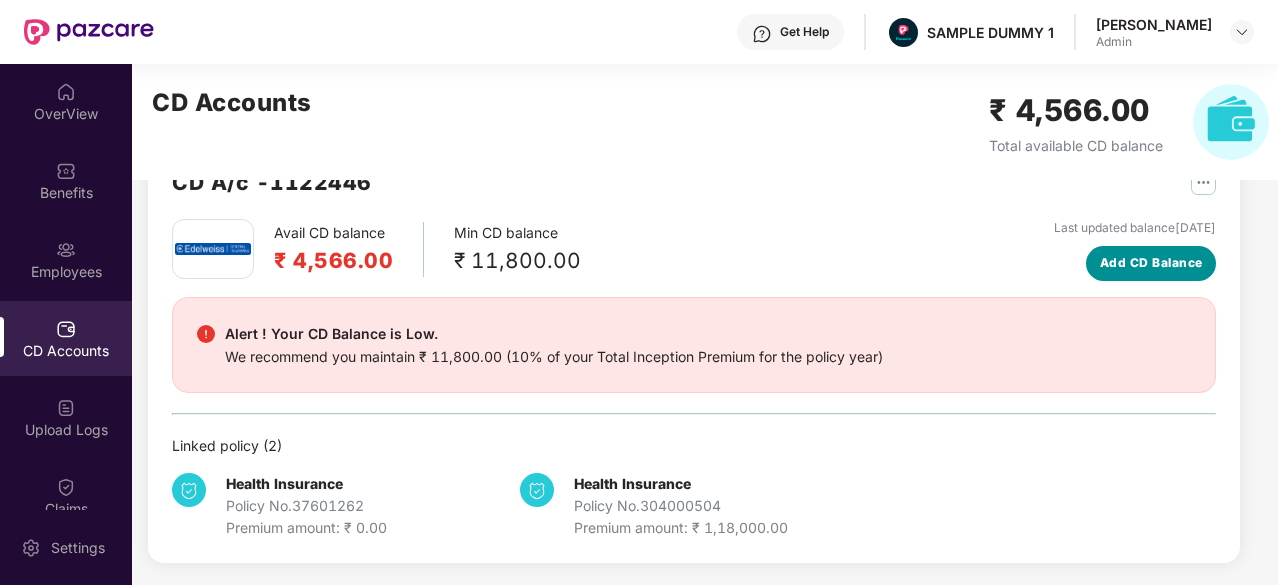 click on "Add CD Balance" at bounding box center (1151, 263) 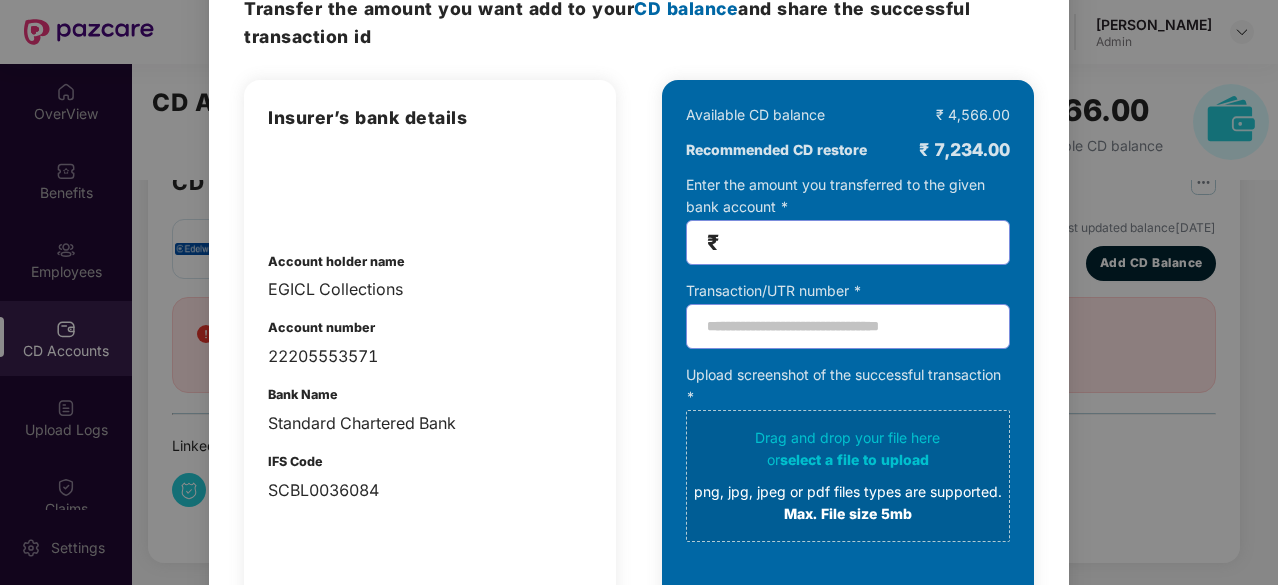 scroll, scrollTop: 0, scrollLeft: 0, axis: both 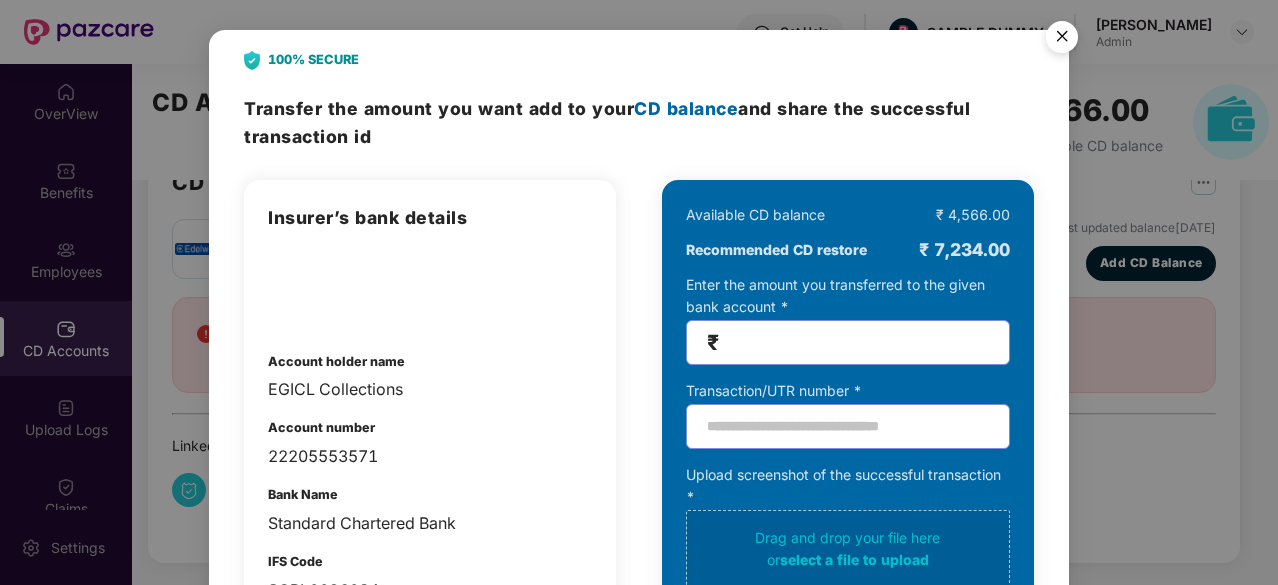 click at bounding box center (1062, 40) 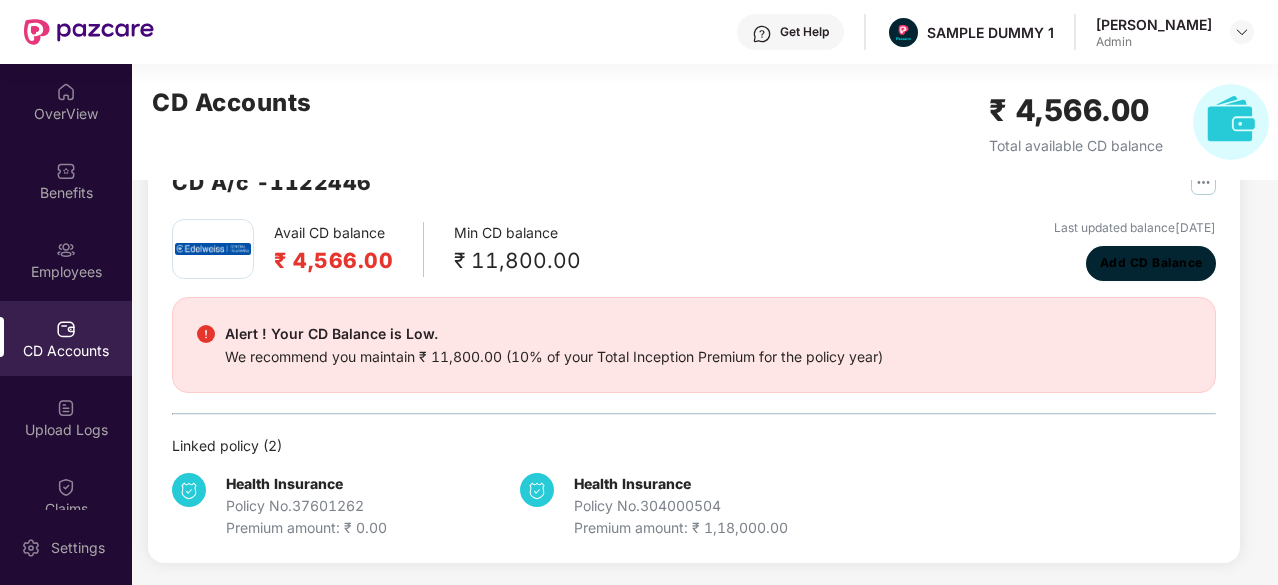 scroll, scrollTop: 0, scrollLeft: 0, axis: both 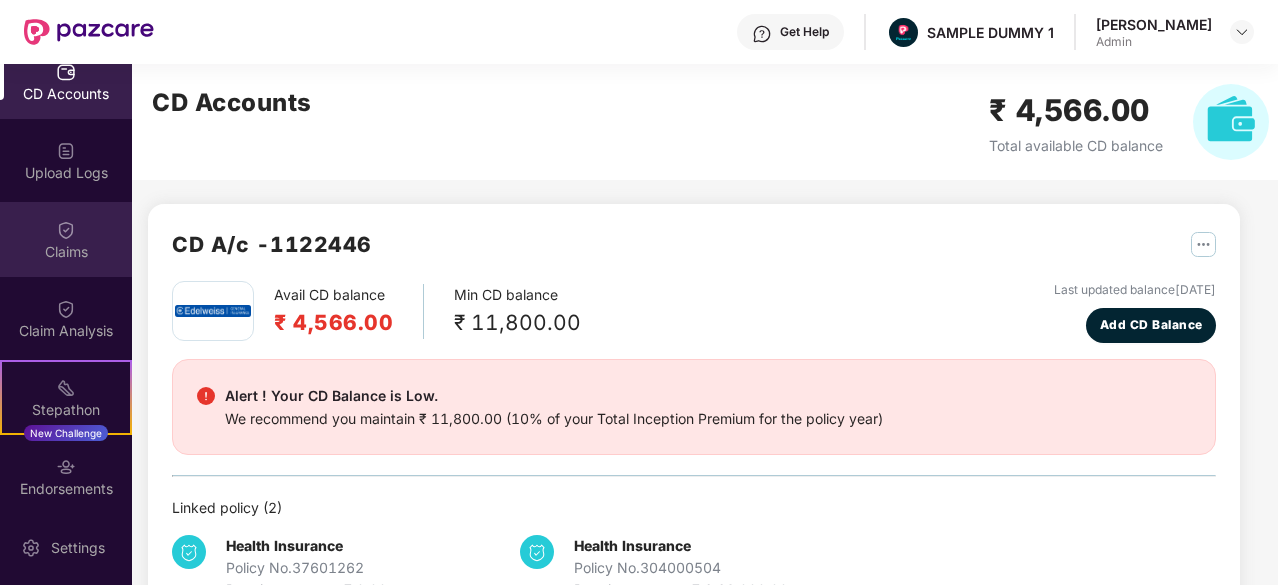 click at bounding box center [66, 228] 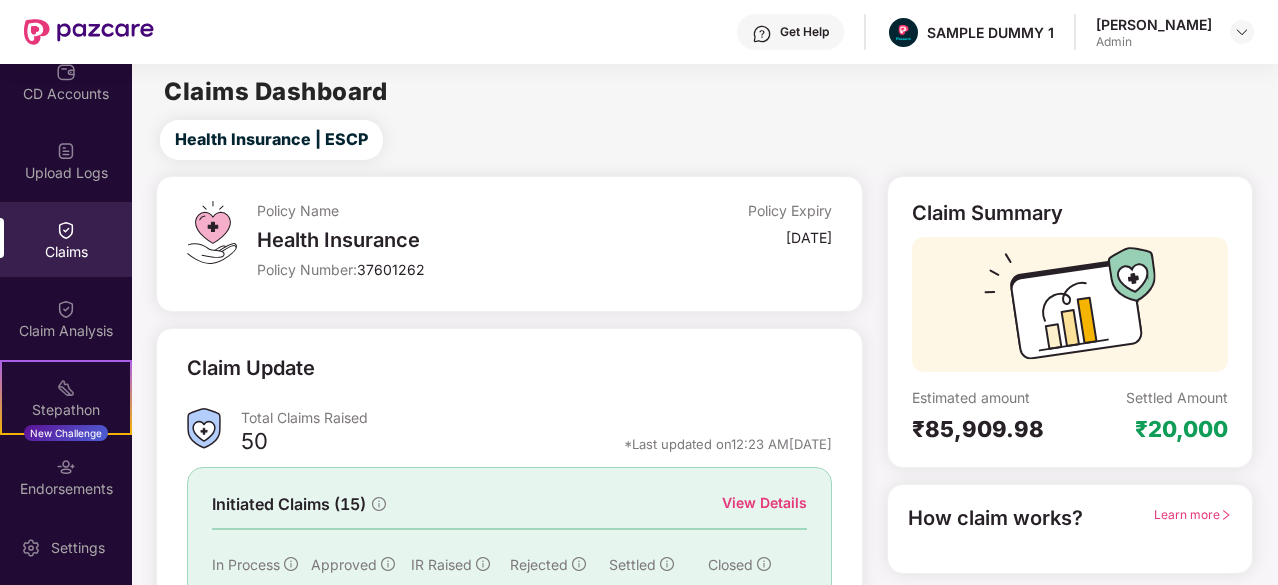 scroll, scrollTop: 142, scrollLeft: 0, axis: vertical 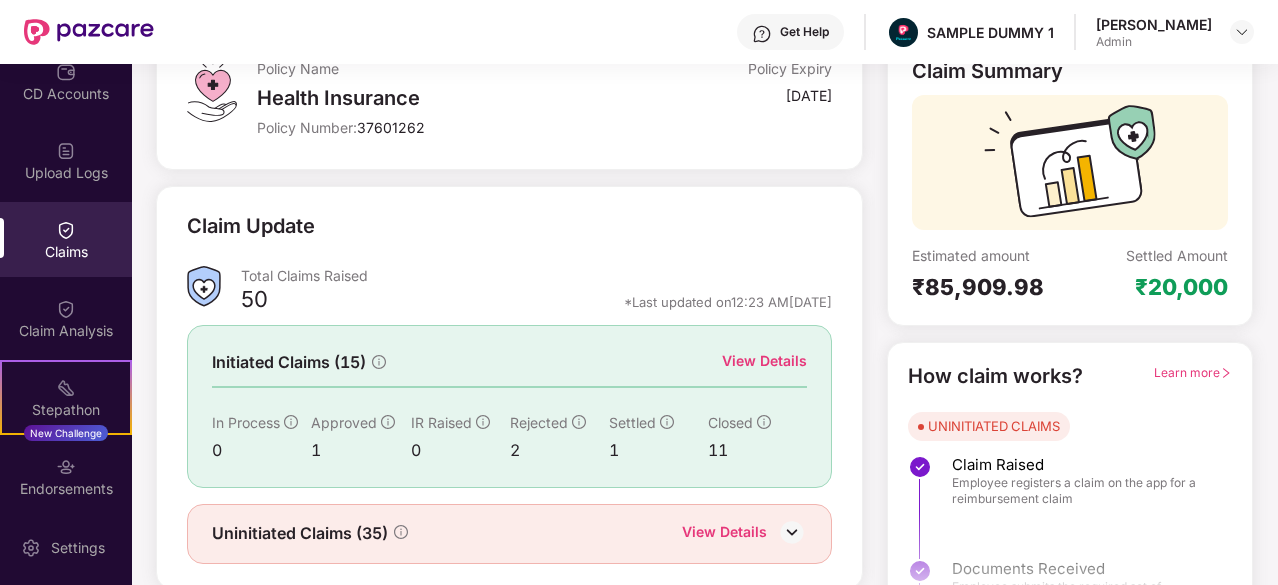 click on "Claim Update" at bounding box center [509, 238] 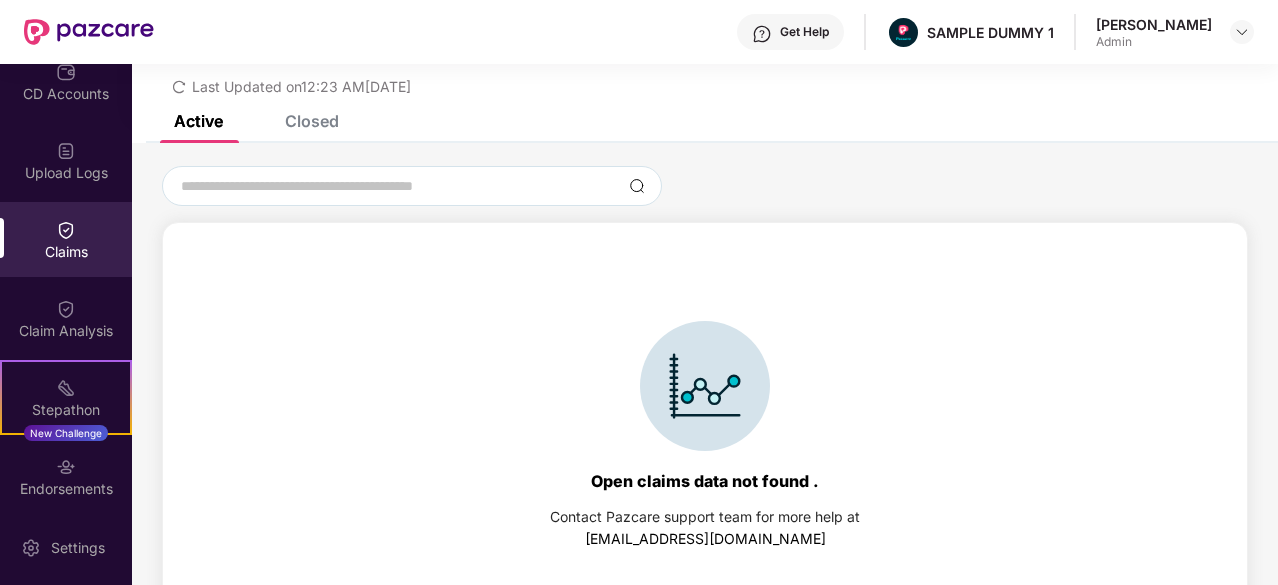 scroll, scrollTop: 86, scrollLeft: 0, axis: vertical 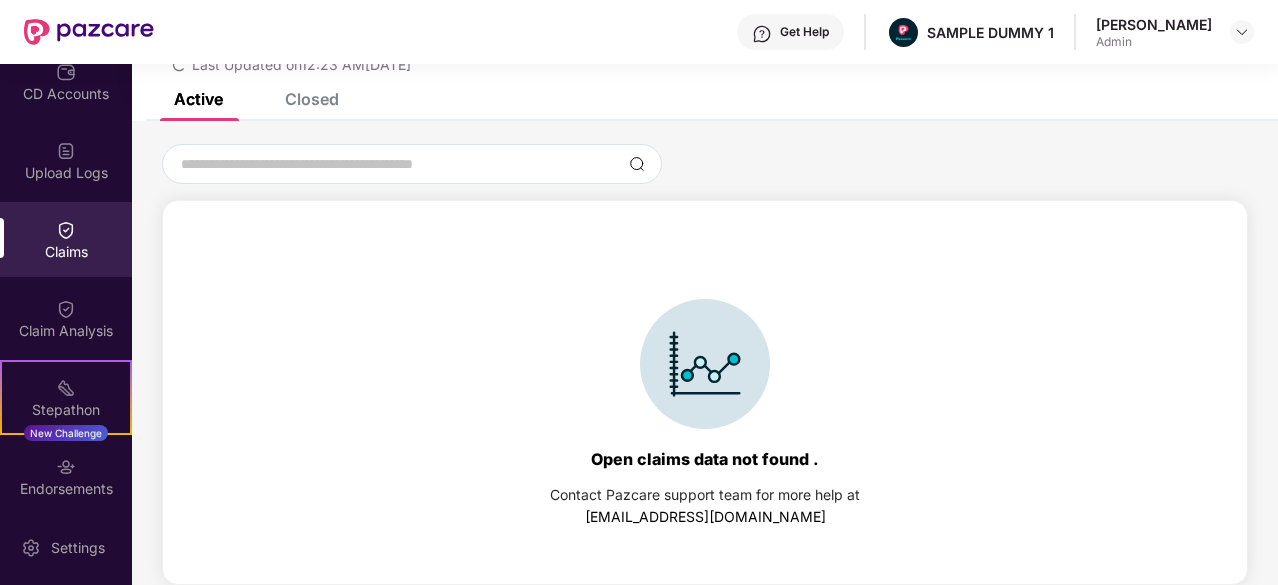 click on "Closed" at bounding box center (312, 99) 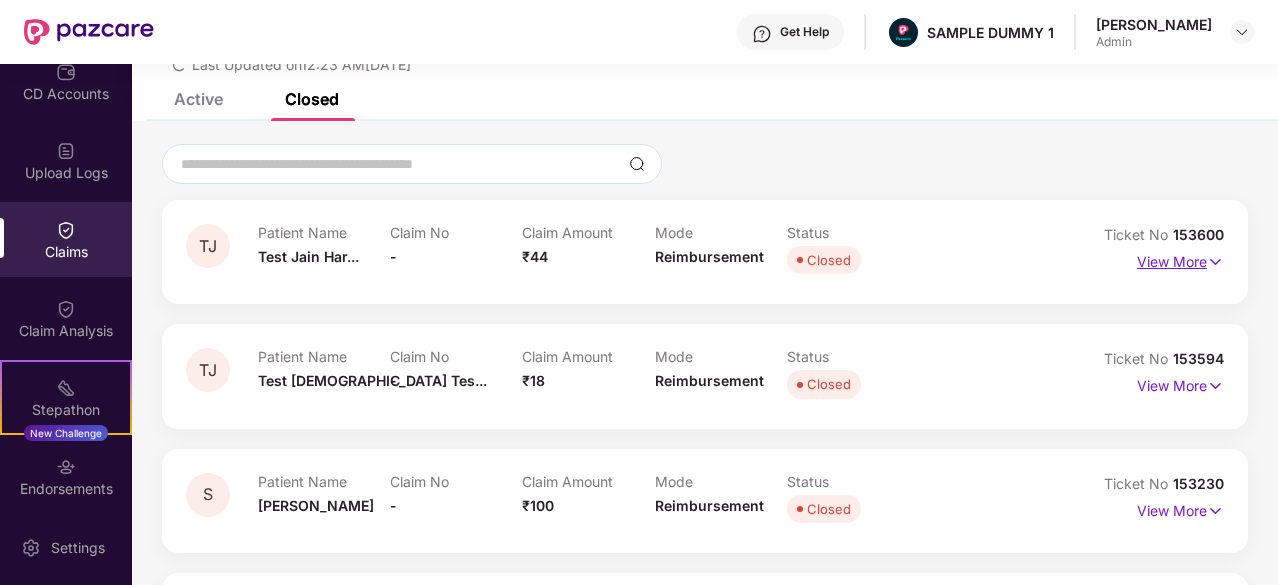 click on "View More" at bounding box center [1180, 259] 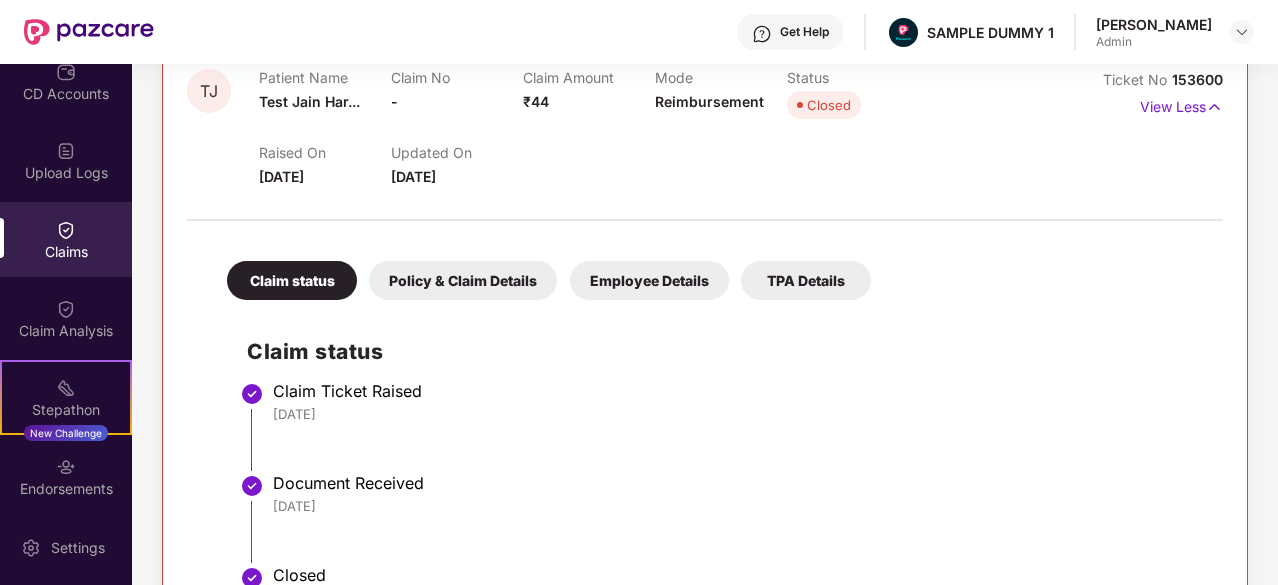 scroll, scrollTop: 410, scrollLeft: 0, axis: vertical 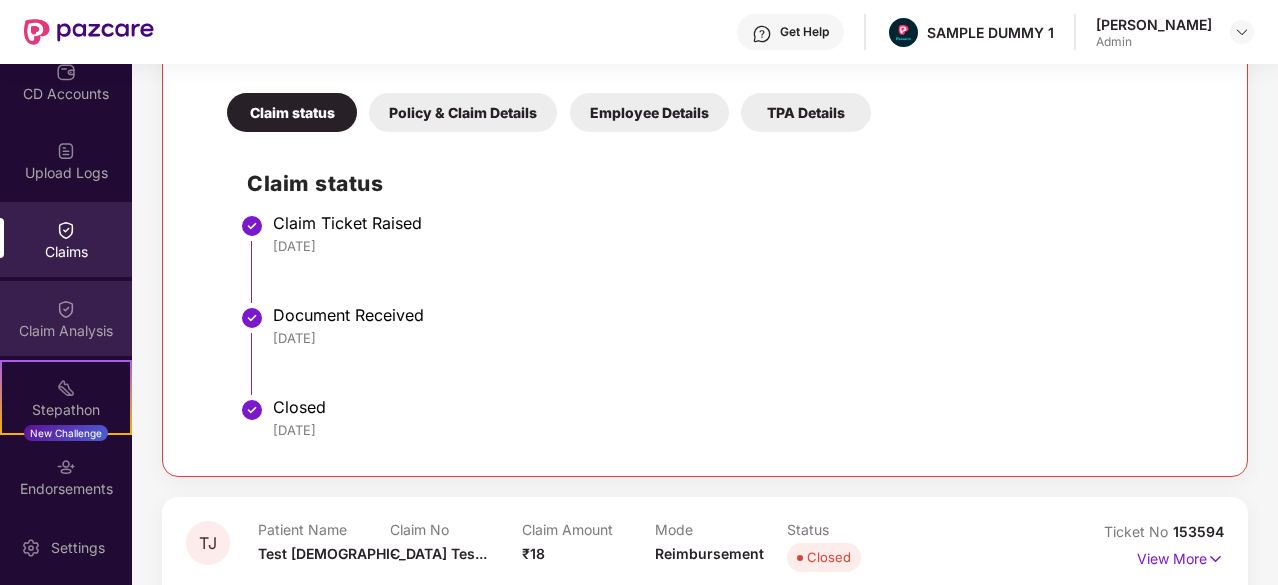 click at bounding box center (66, 309) 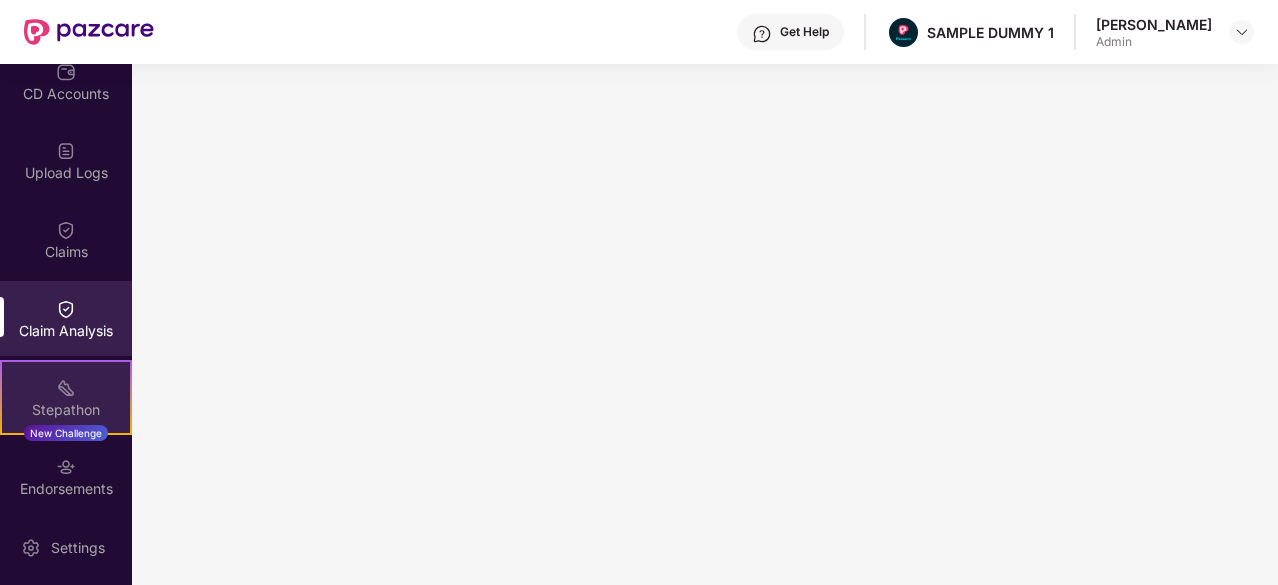 click at bounding box center [66, 388] 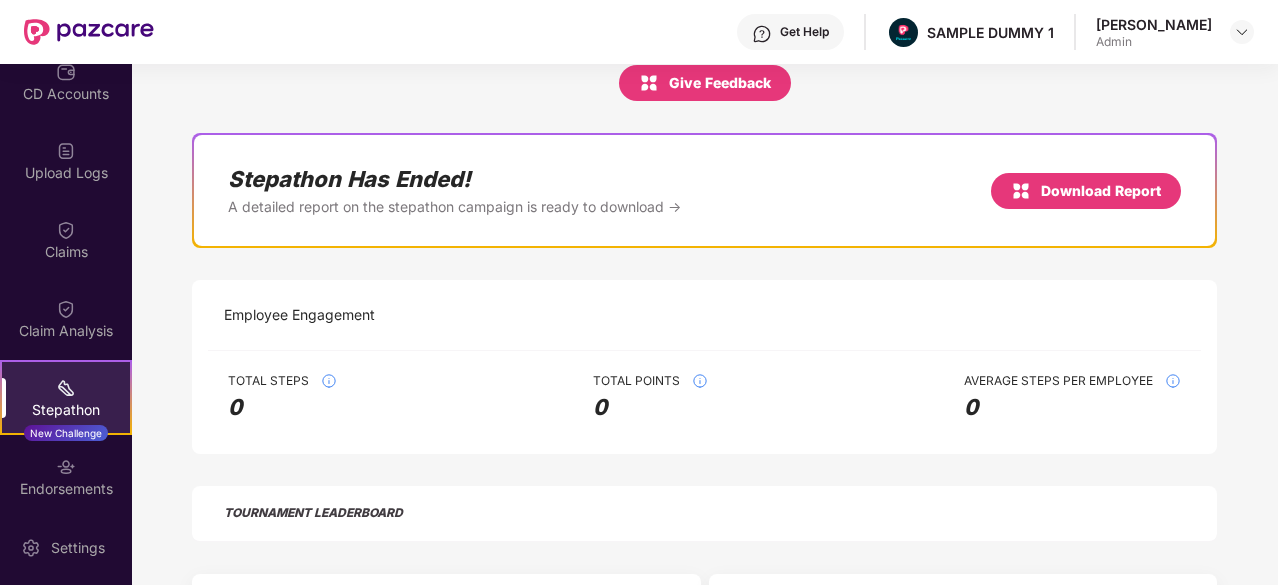 scroll, scrollTop: 0, scrollLeft: 0, axis: both 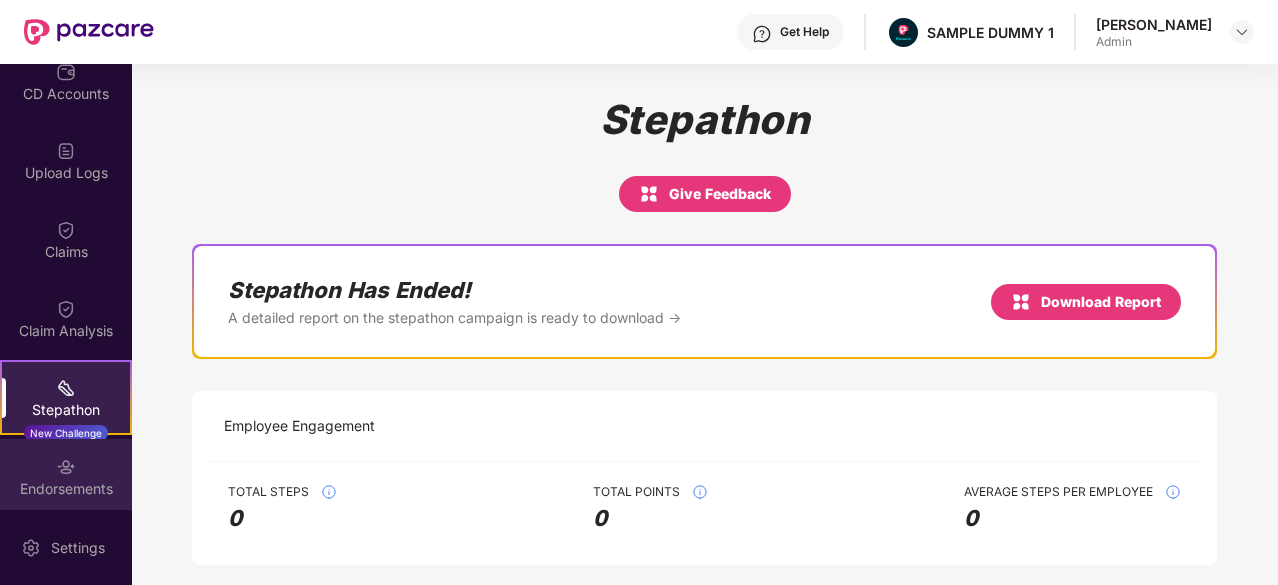 click on "Endorsements" at bounding box center (66, 489) 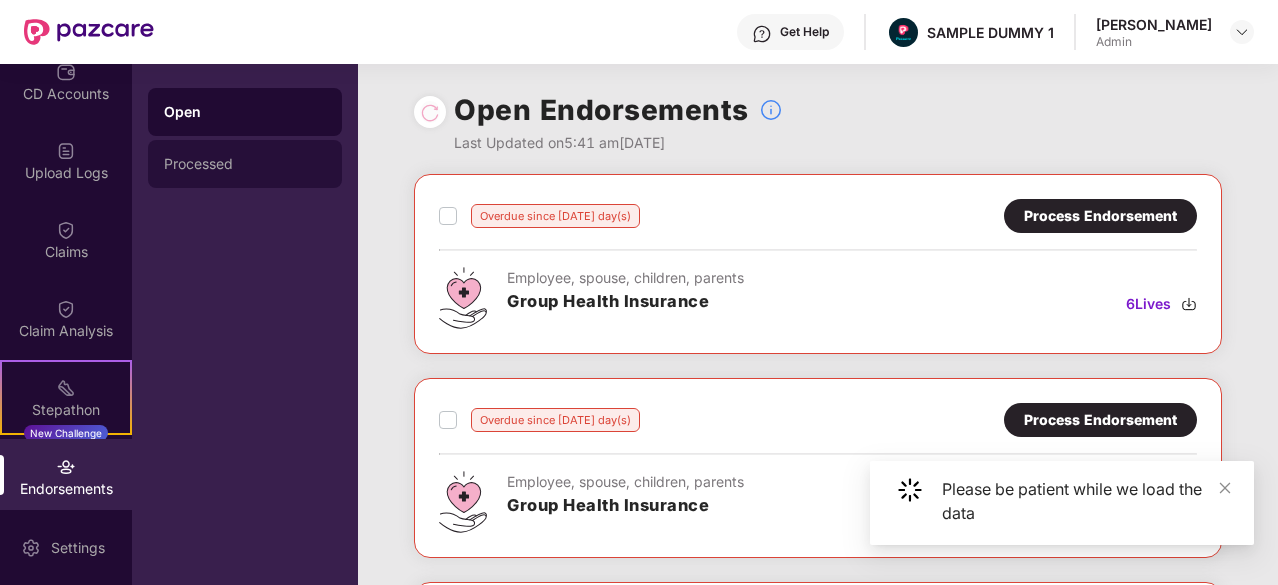 click on "Processed" at bounding box center [245, 164] 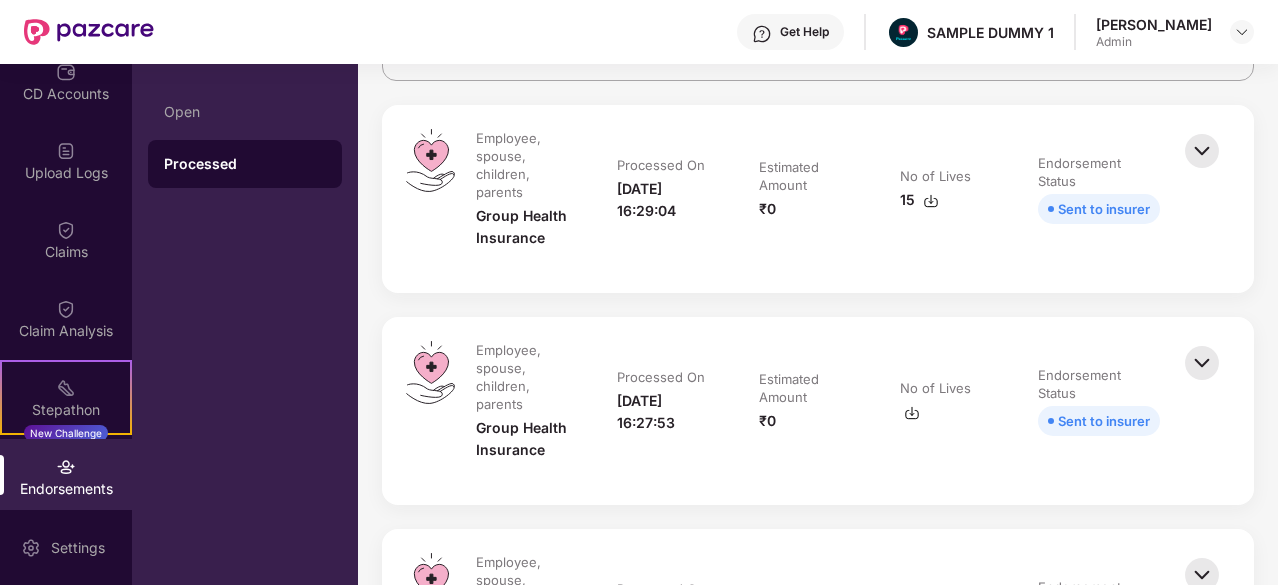 scroll, scrollTop: 0, scrollLeft: 0, axis: both 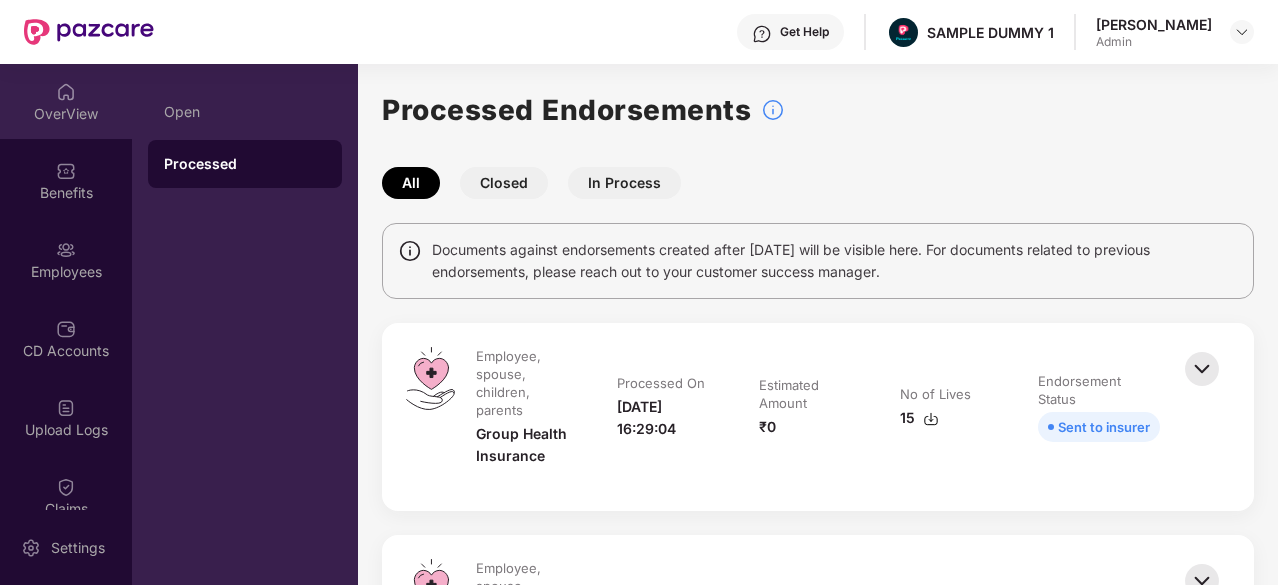click on "OverView" at bounding box center [66, 114] 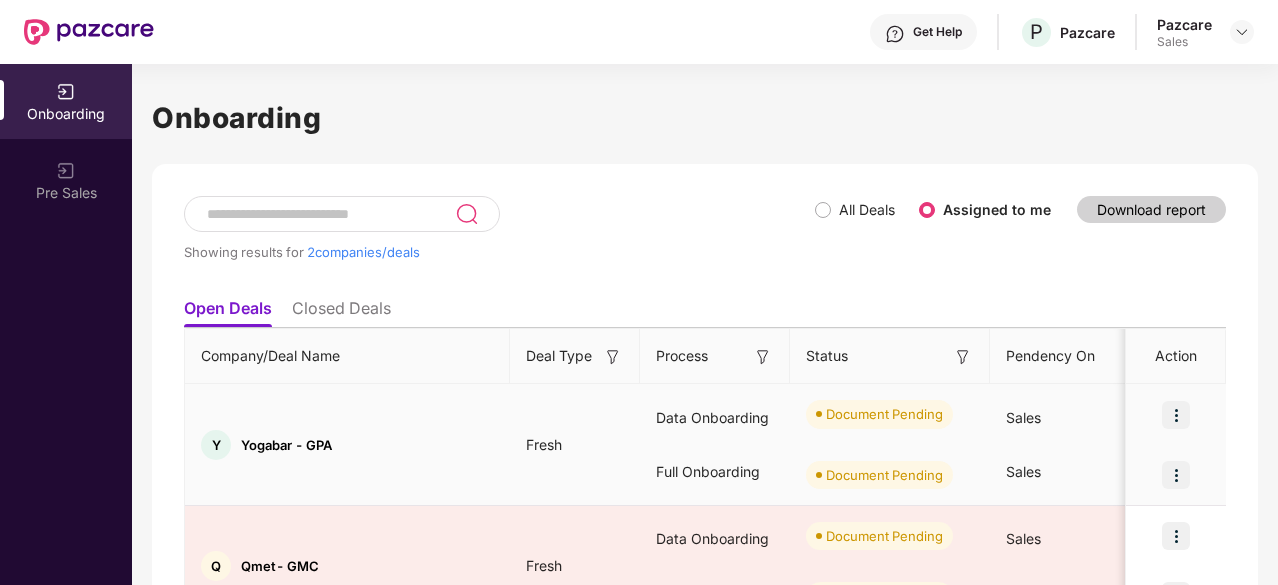 scroll, scrollTop: 0, scrollLeft: 0, axis: both 